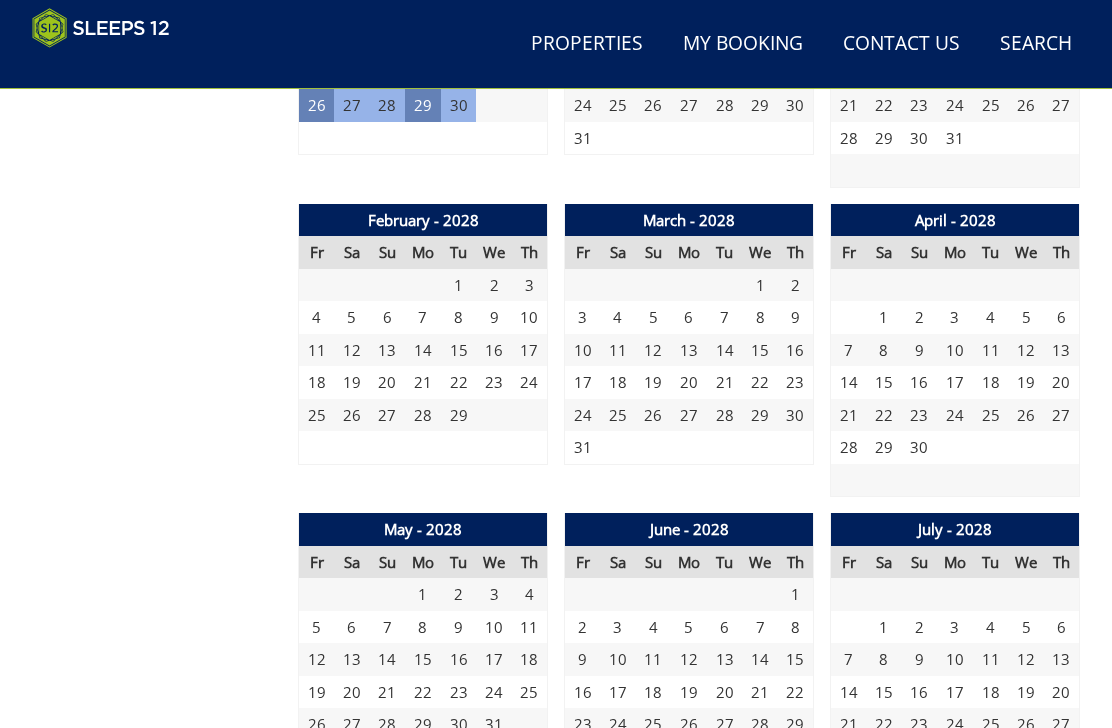scroll, scrollTop: 4452, scrollLeft: 0, axis: vertical 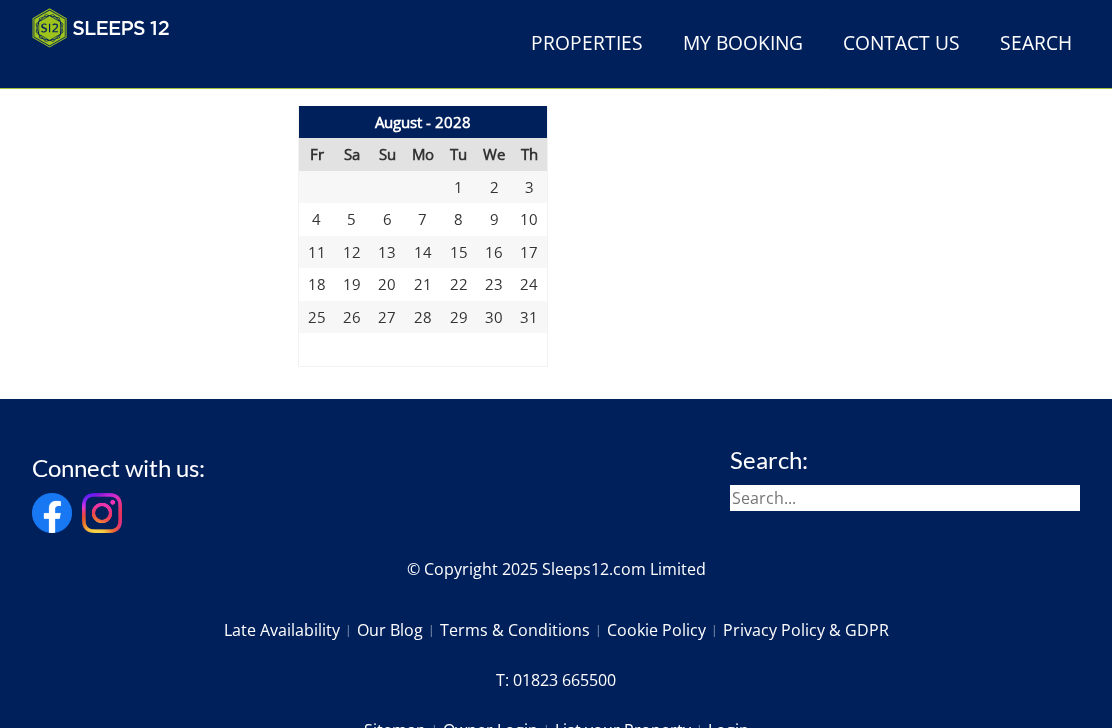 click on "Owner Login" at bounding box center [499, 731] 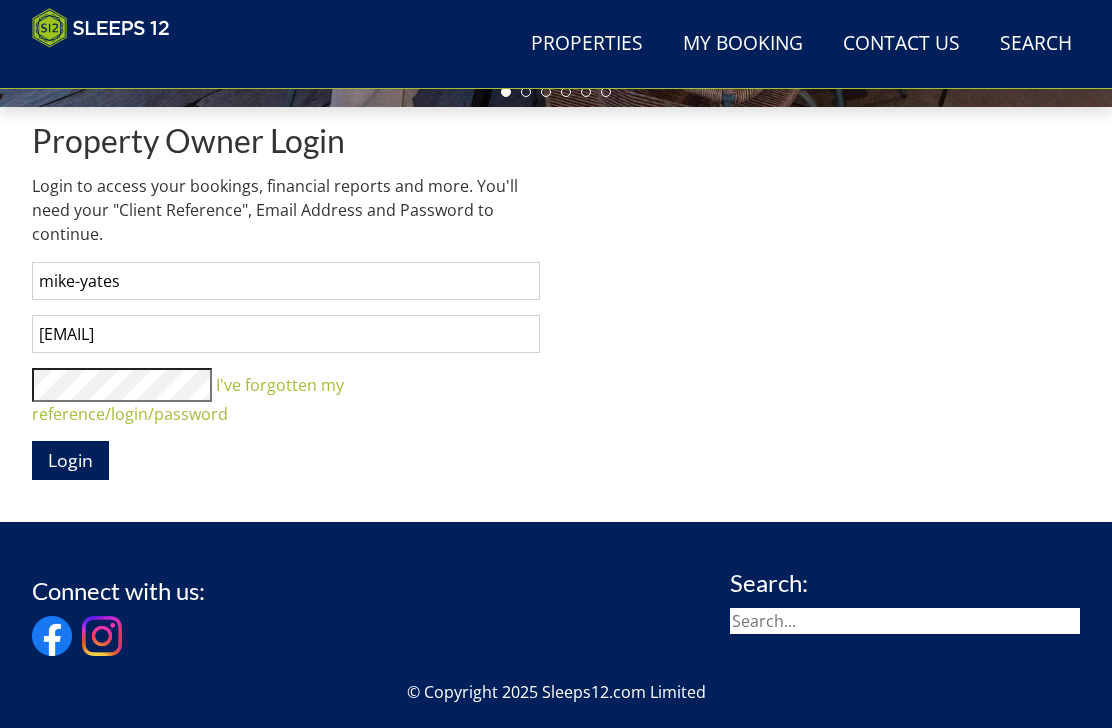scroll, scrollTop: 644, scrollLeft: 0, axis: vertical 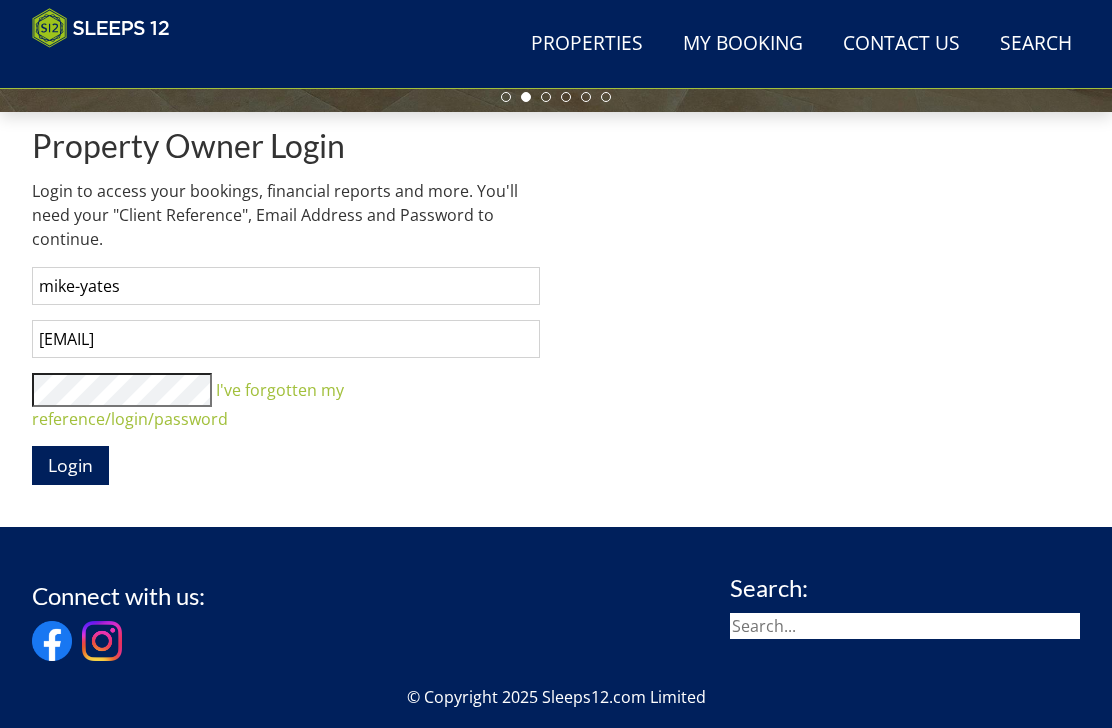 click on "Login" at bounding box center (70, 465) 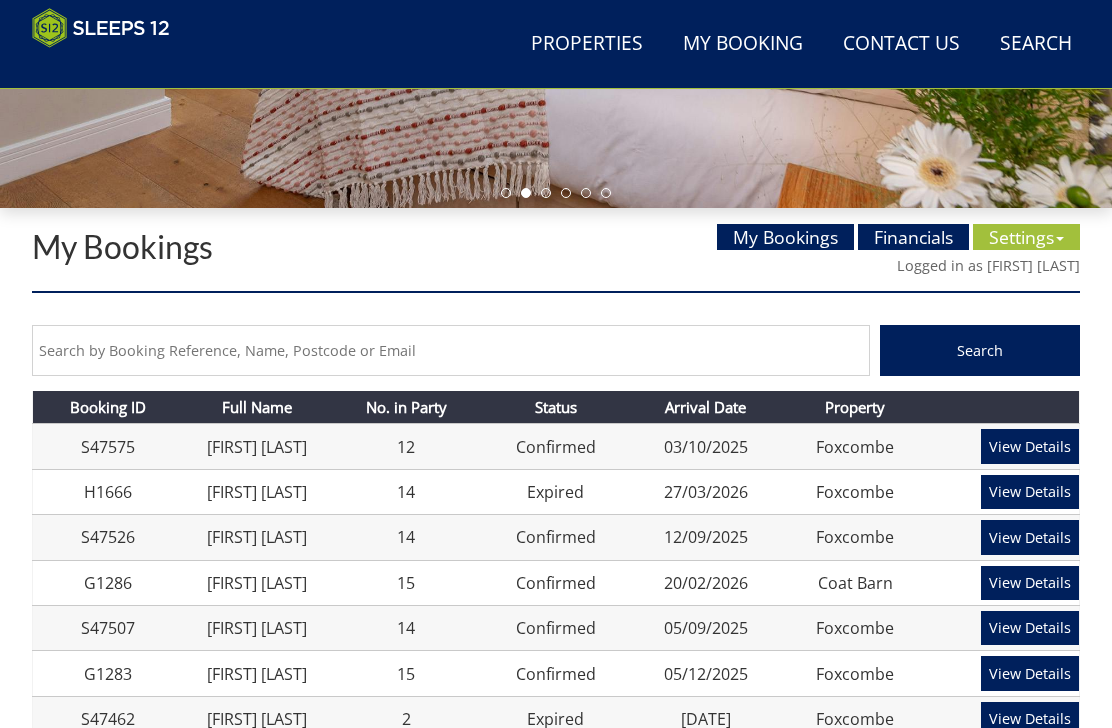 scroll, scrollTop: 546, scrollLeft: 0, axis: vertical 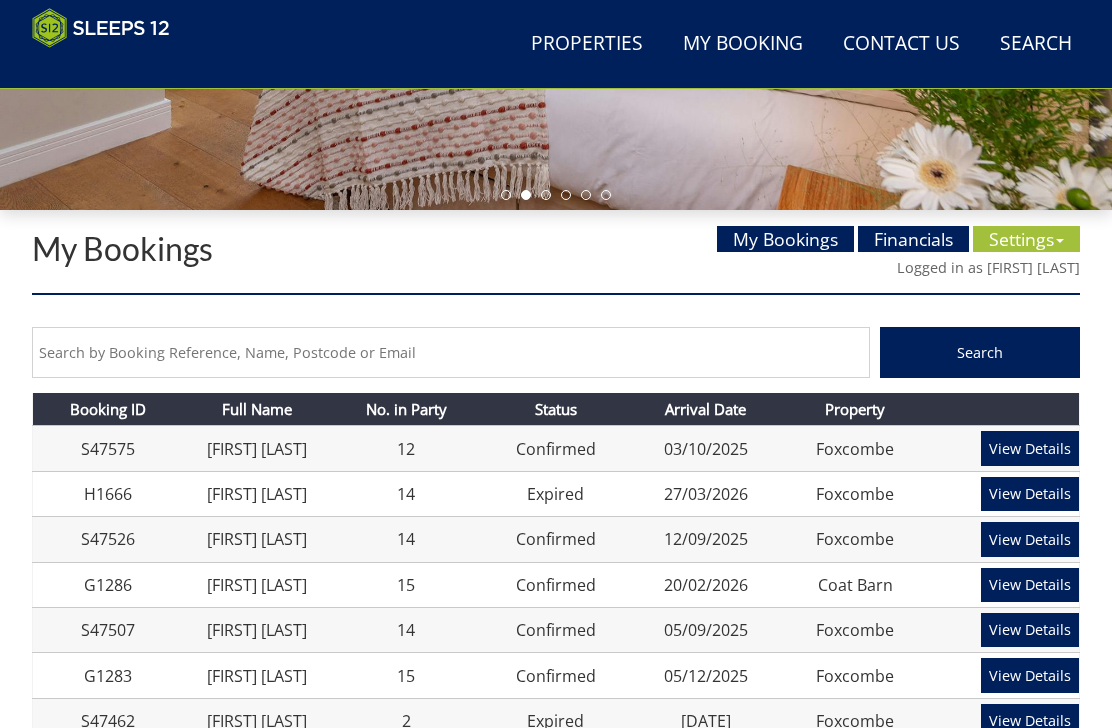 click on "Settings" at bounding box center [1026, 239] 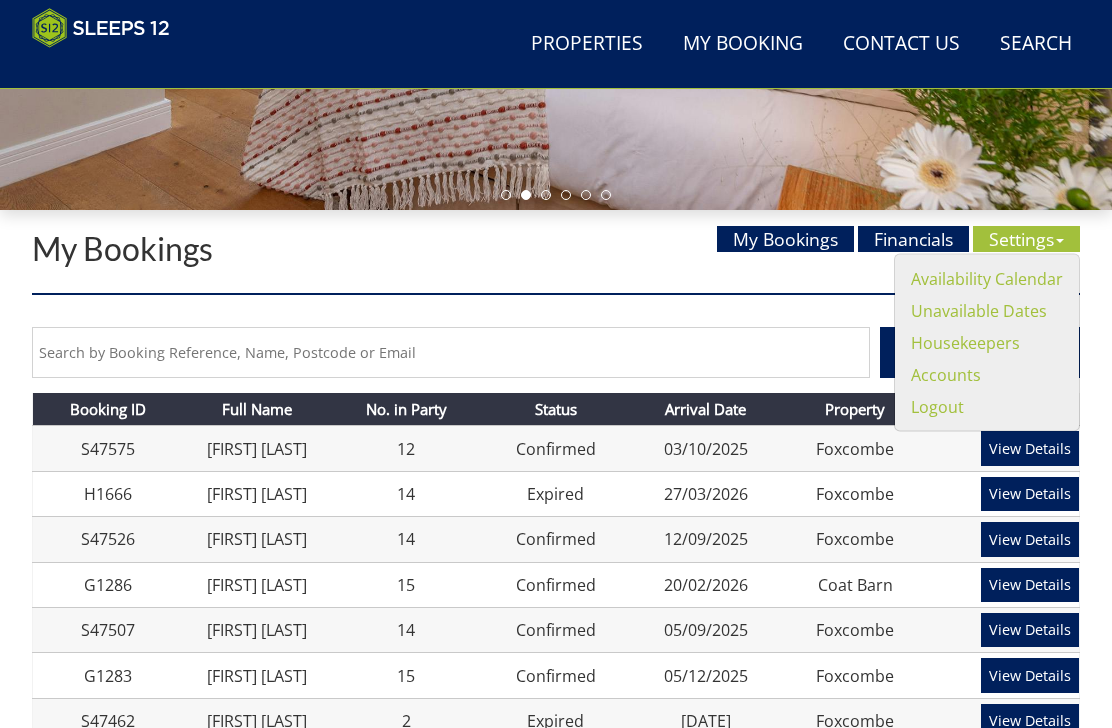 click on "Availability Calendar" at bounding box center (987, 279) 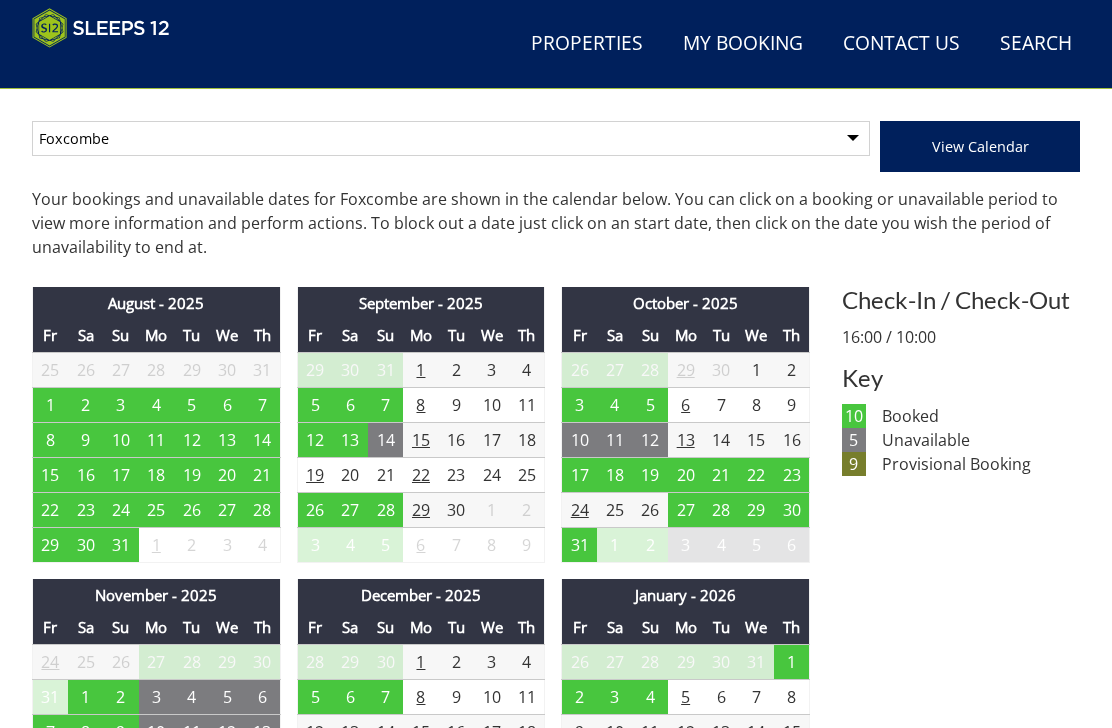 scroll, scrollTop: 752, scrollLeft: 0, axis: vertical 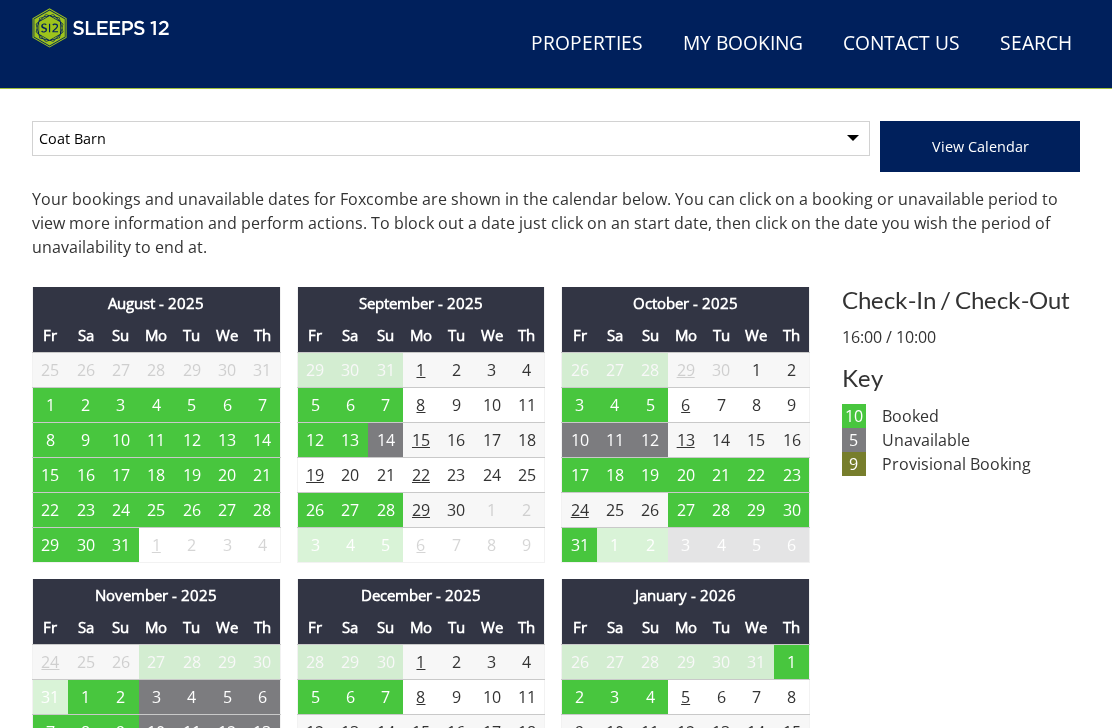 click on "Foxcombe
Coat Barn" at bounding box center (451, 138) 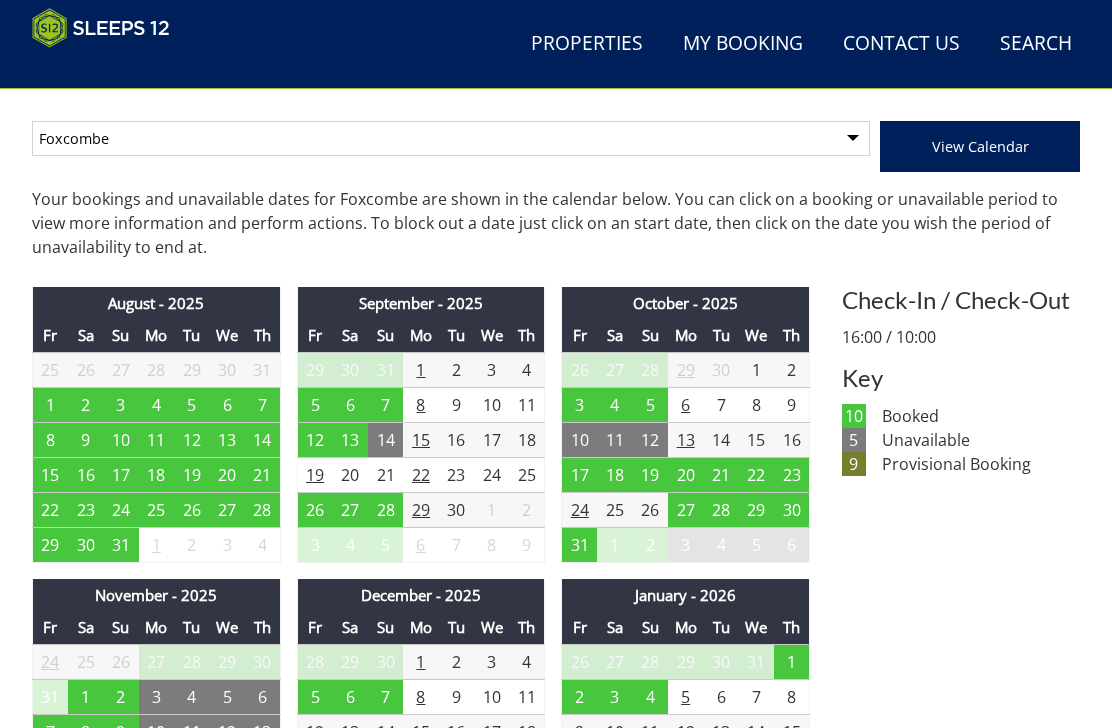 click on "View Calendar" at bounding box center (980, 146) 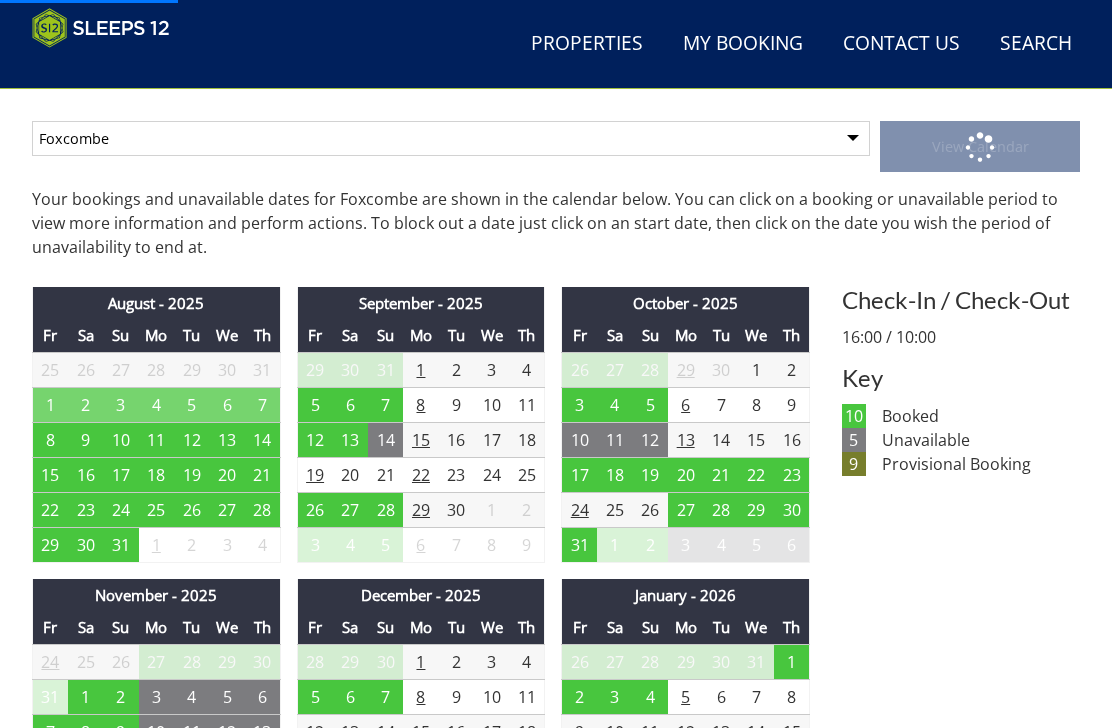 click on "4" at bounding box center [156, 404] 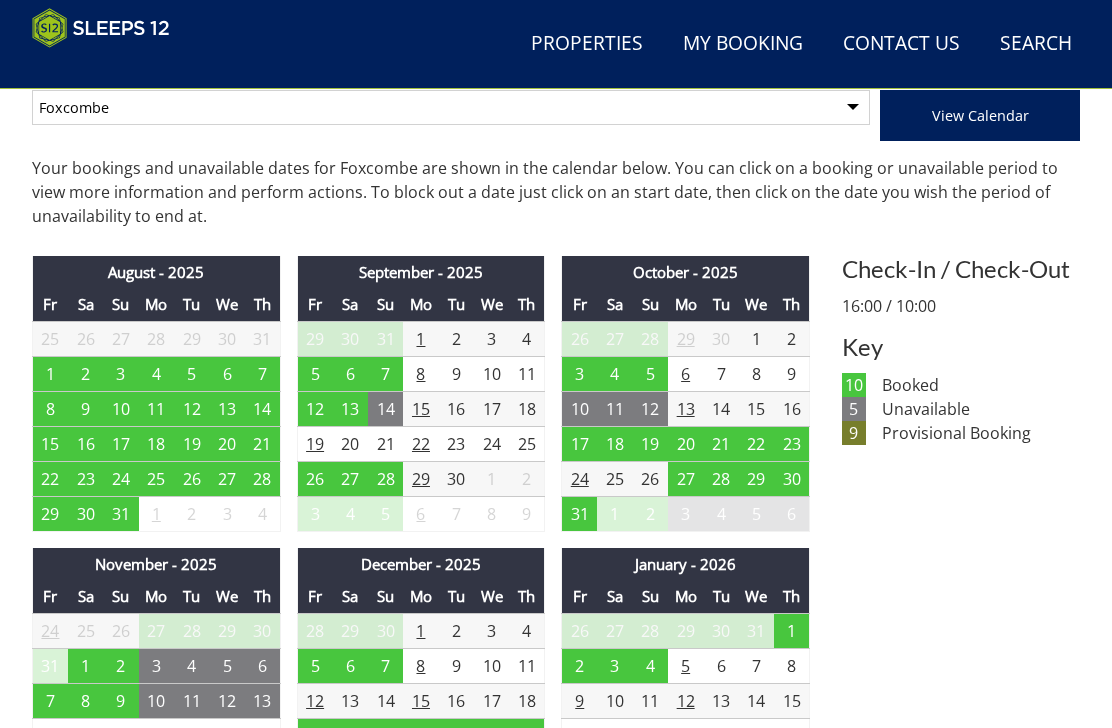 scroll, scrollTop: 726, scrollLeft: 0, axis: vertical 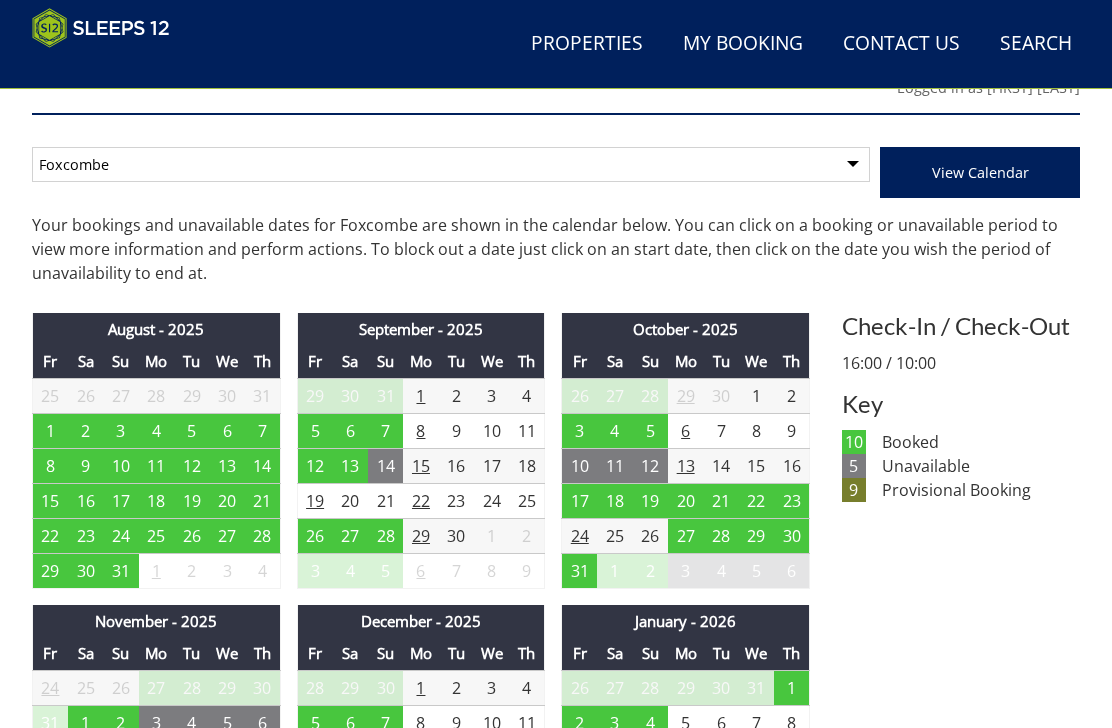 click on "8" at bounding box center (50, 465) 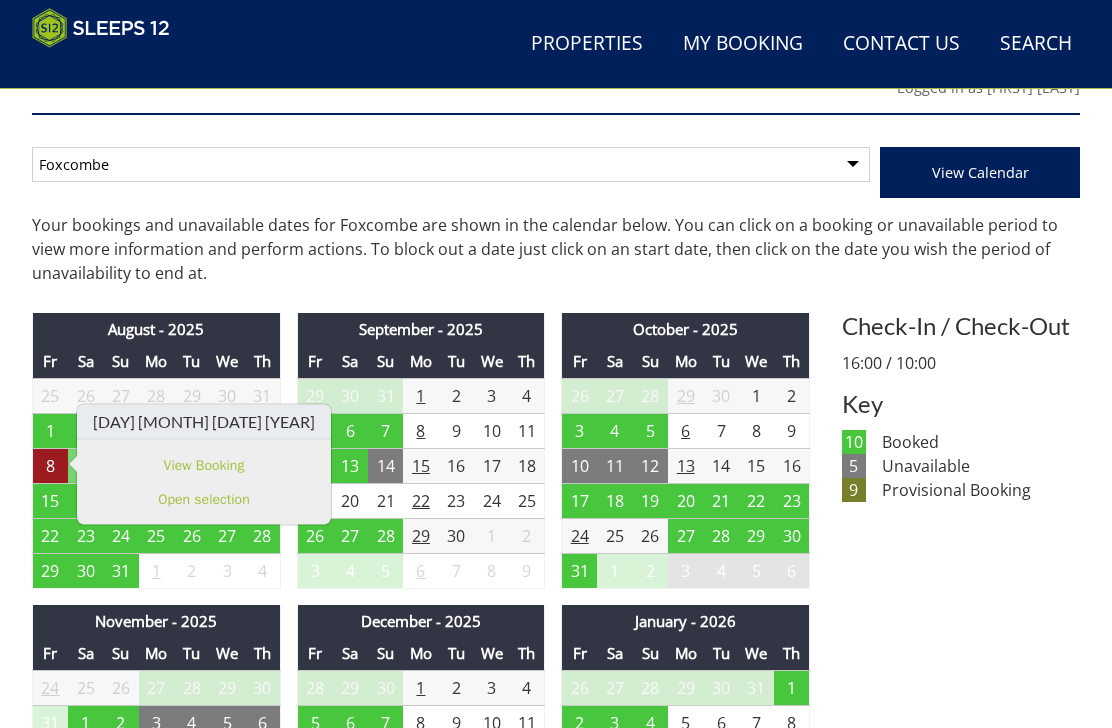 click on "Check-In / Check-Out
16:00 / 10:00
Key
10
Booked
5
Unavailable
9
Provisional Booking" at bounding box center [961, 2203] 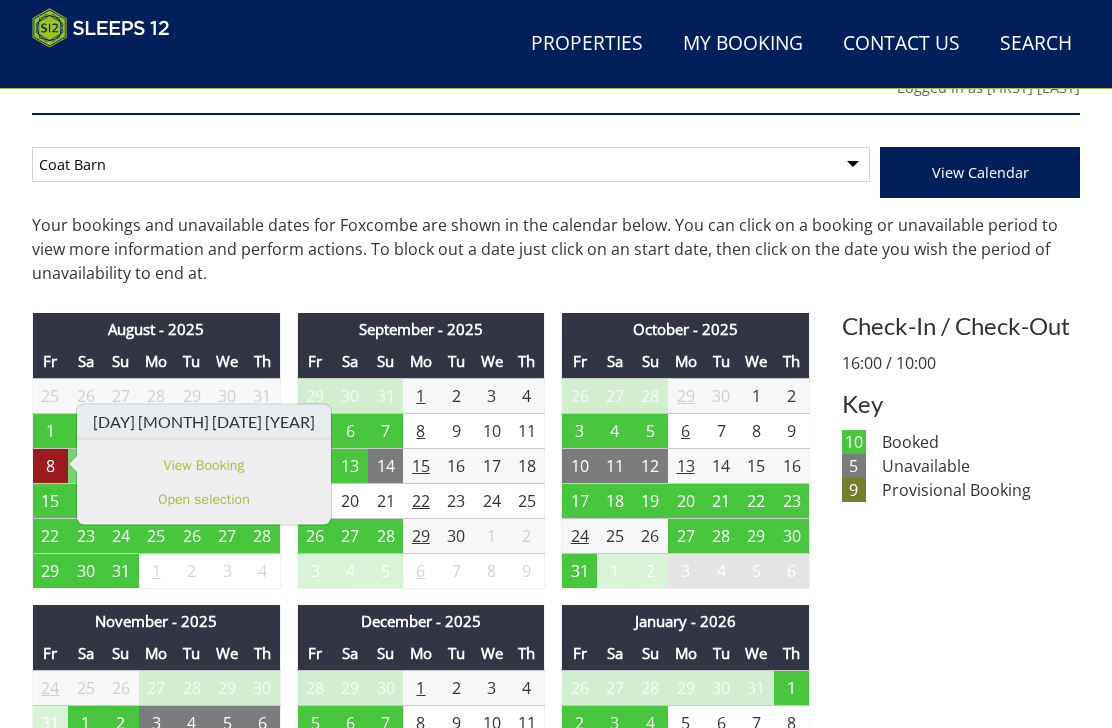 click on "View Calendar" at bounding box center (980, 172) 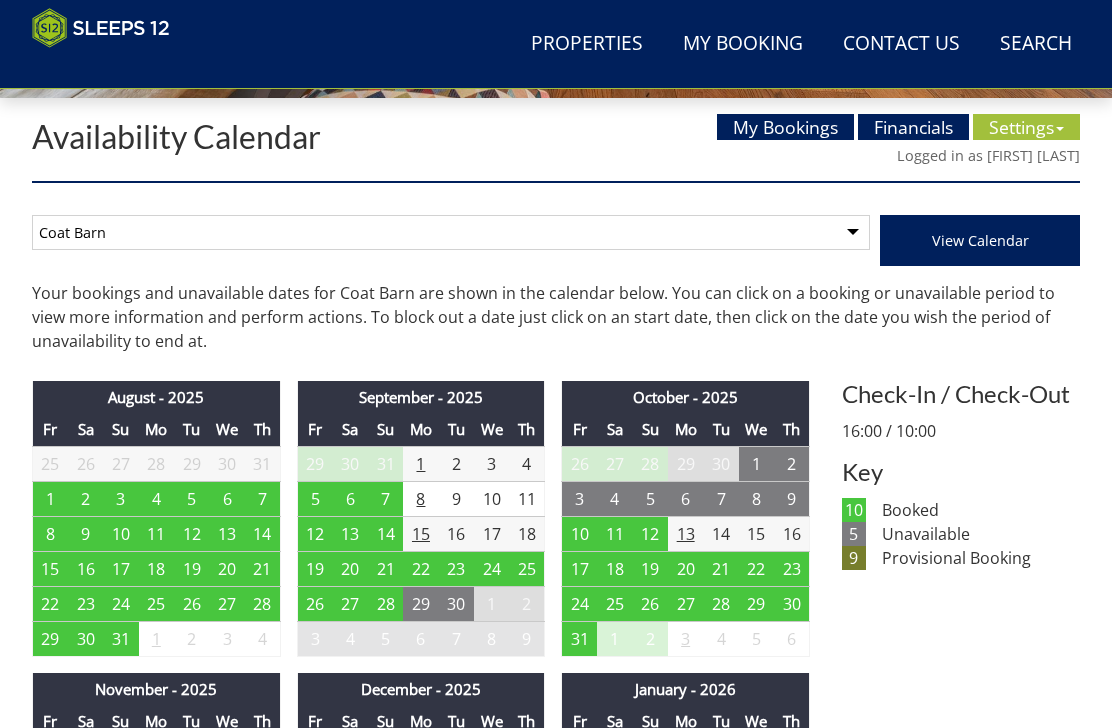 scroll, scrollTop: 765, scrollLeft: 0, axis: vertical 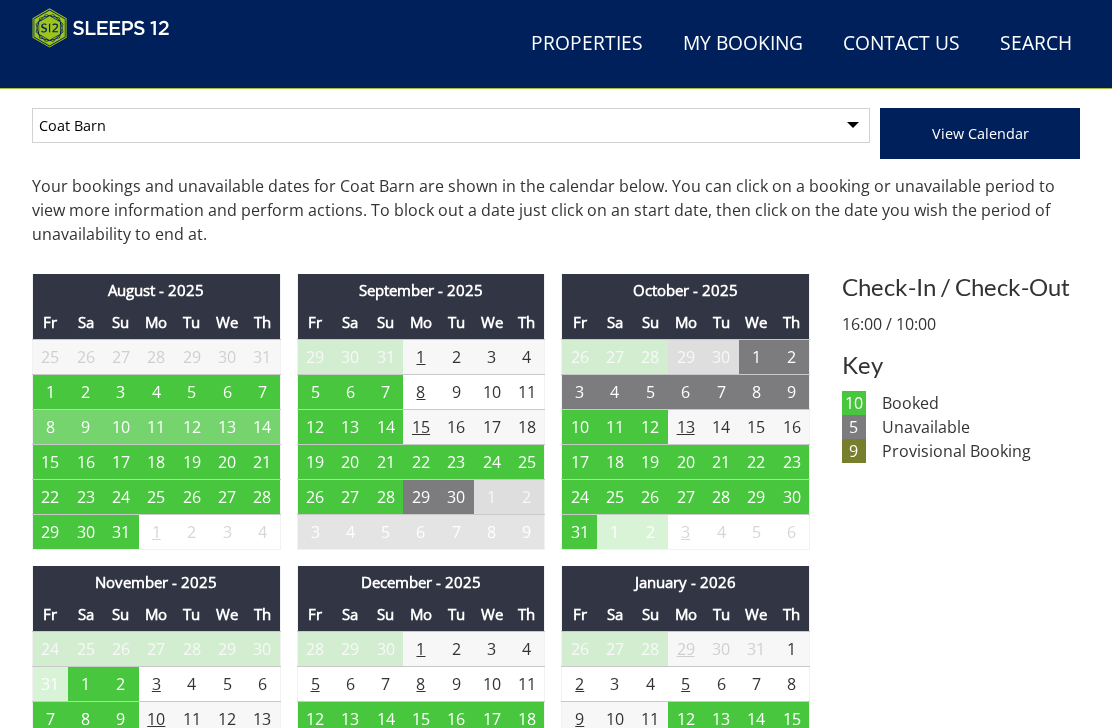 click on "11" at bounding box center (156, 426) 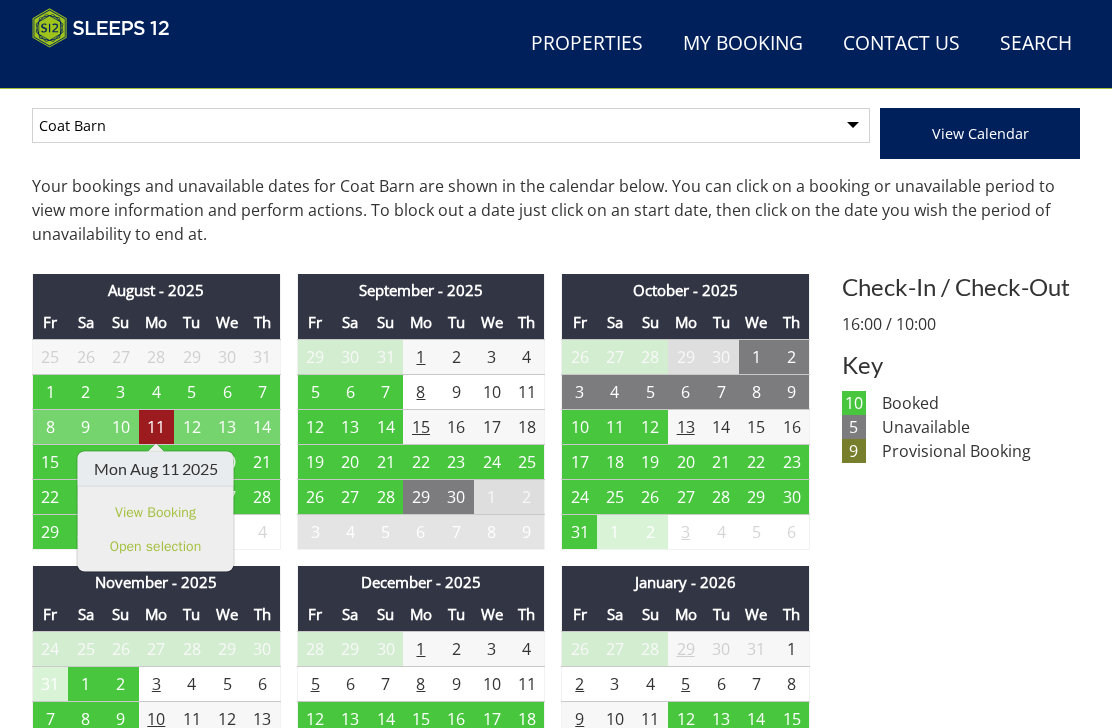click on "View Calendar" at bounding box center (980, 133) 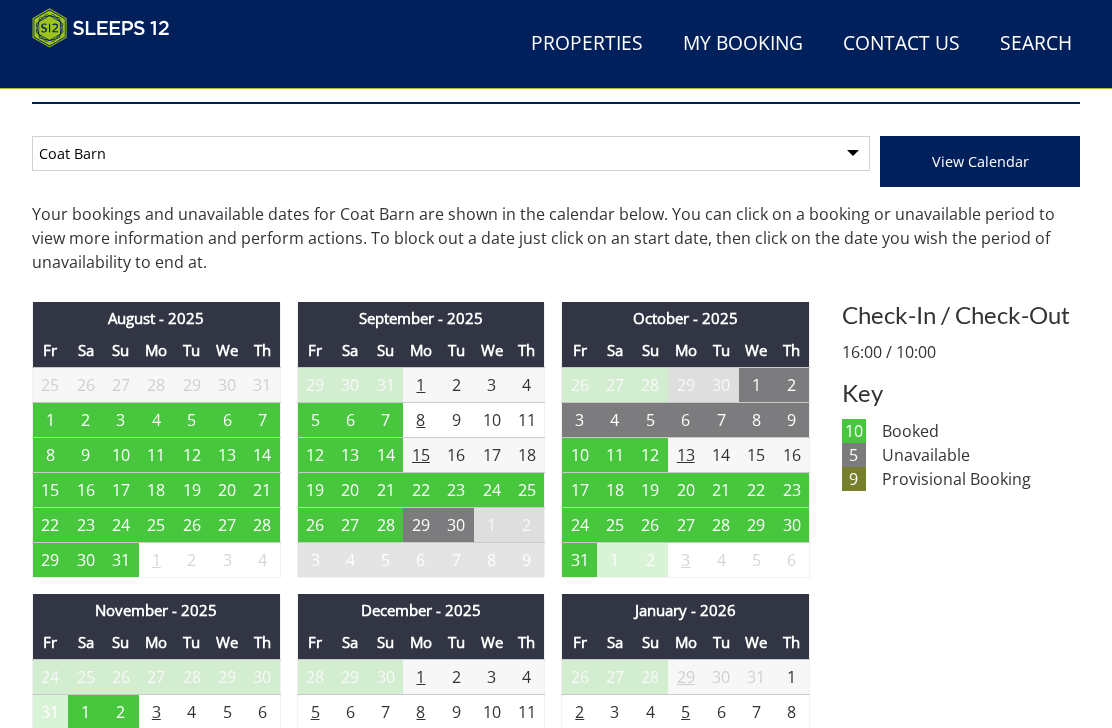 scroll, scrollTop: 735, scrollLeft: 0, axis: vertical 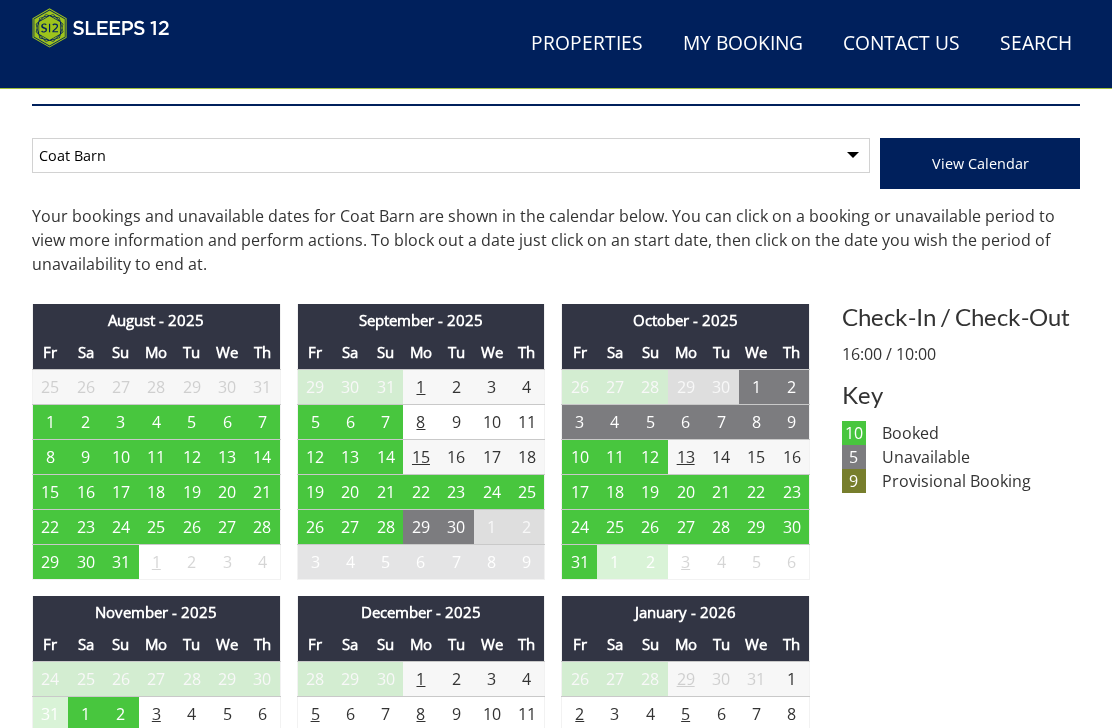 click on "11" at bounding box center (156, 456) 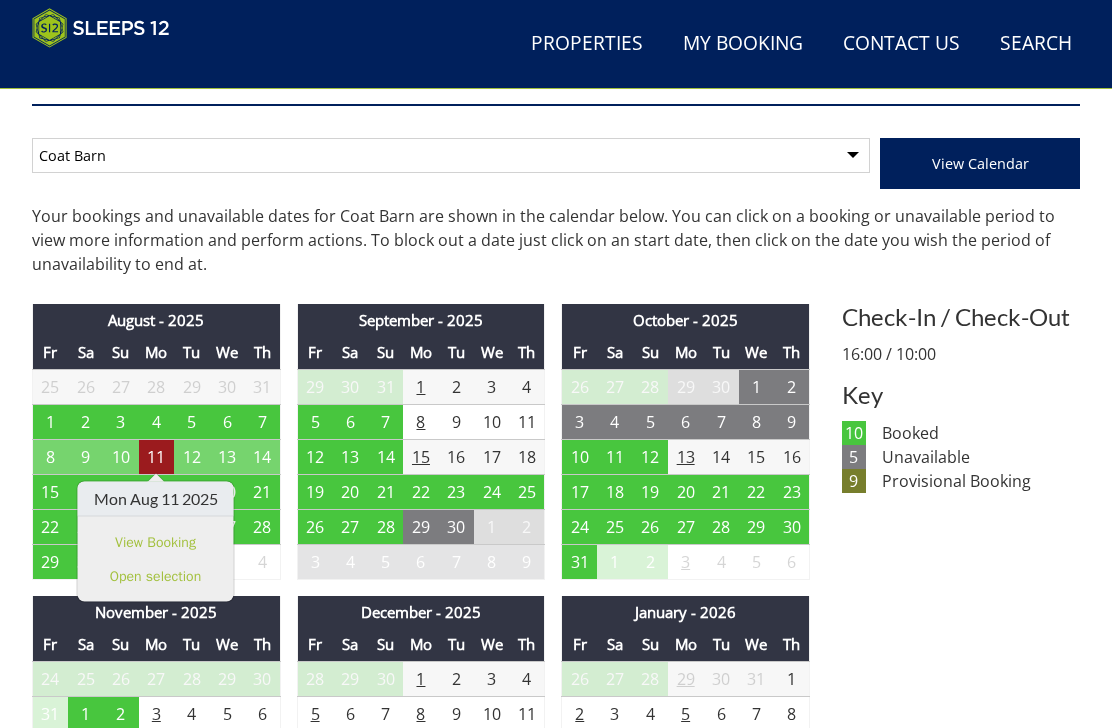 click on "View Booking" at bounding box center (156, 541) 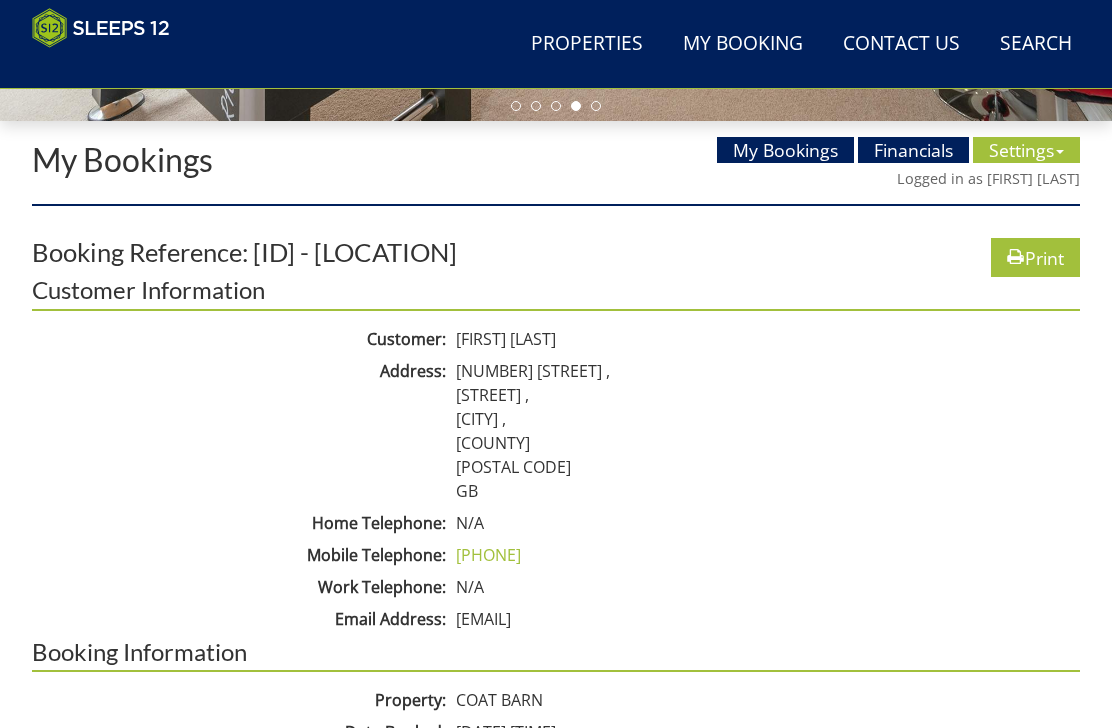 scroll, scrollTop: 636, scrollLeft: 0, axis: vertical 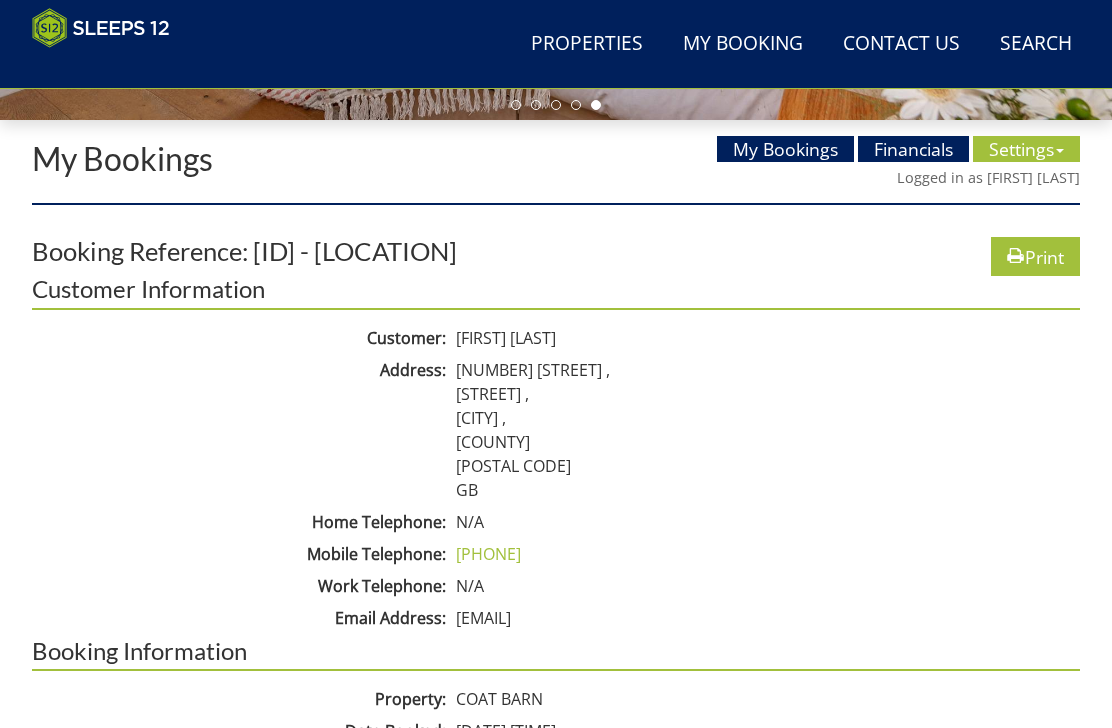 click on "Financials" at bounding box center [913, 149] 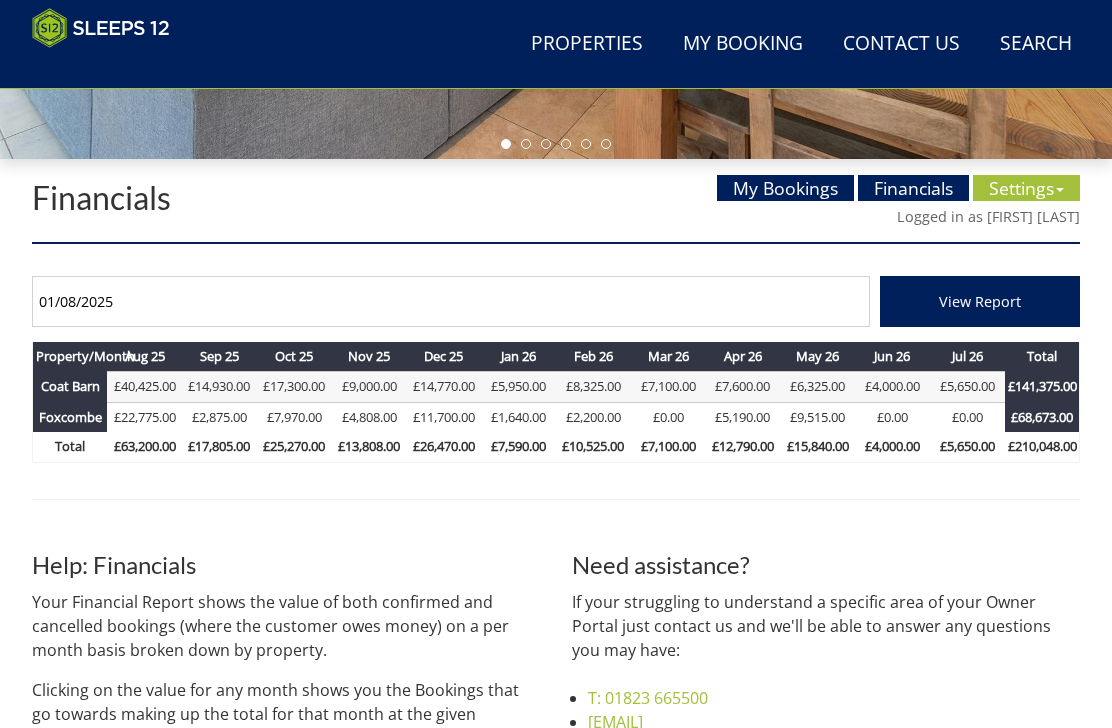scroll, scrollTop: 689, scrollLeft: 0, axis: vertical 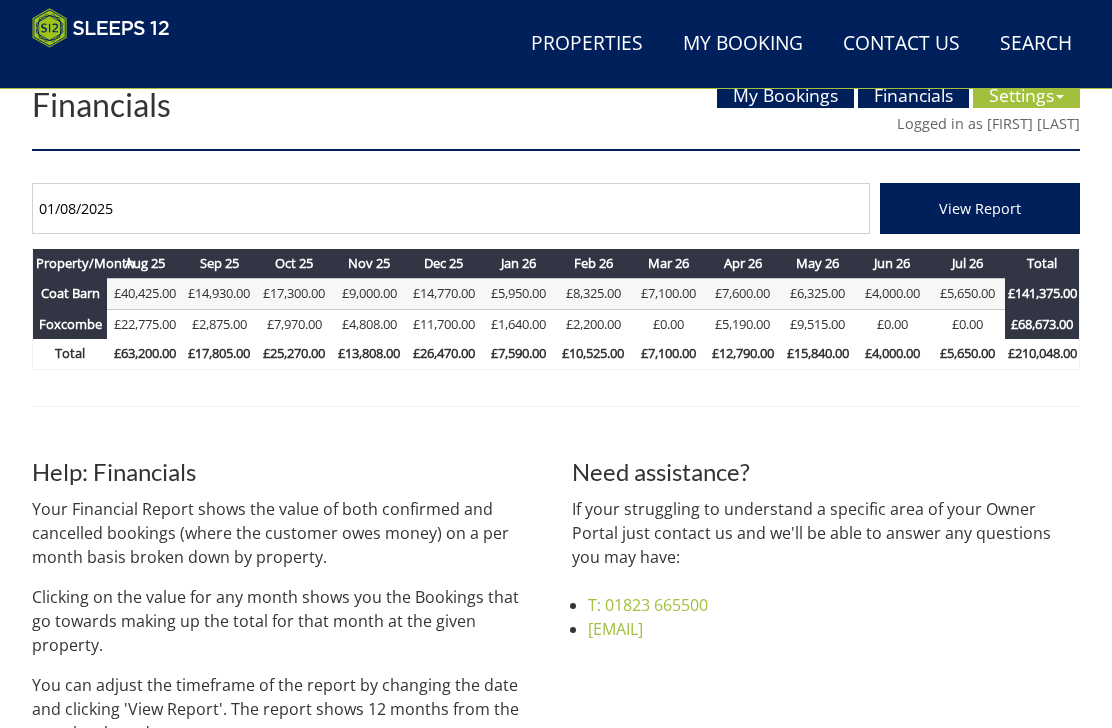 click on "£40,425.00" at bounding box center (145, 294) 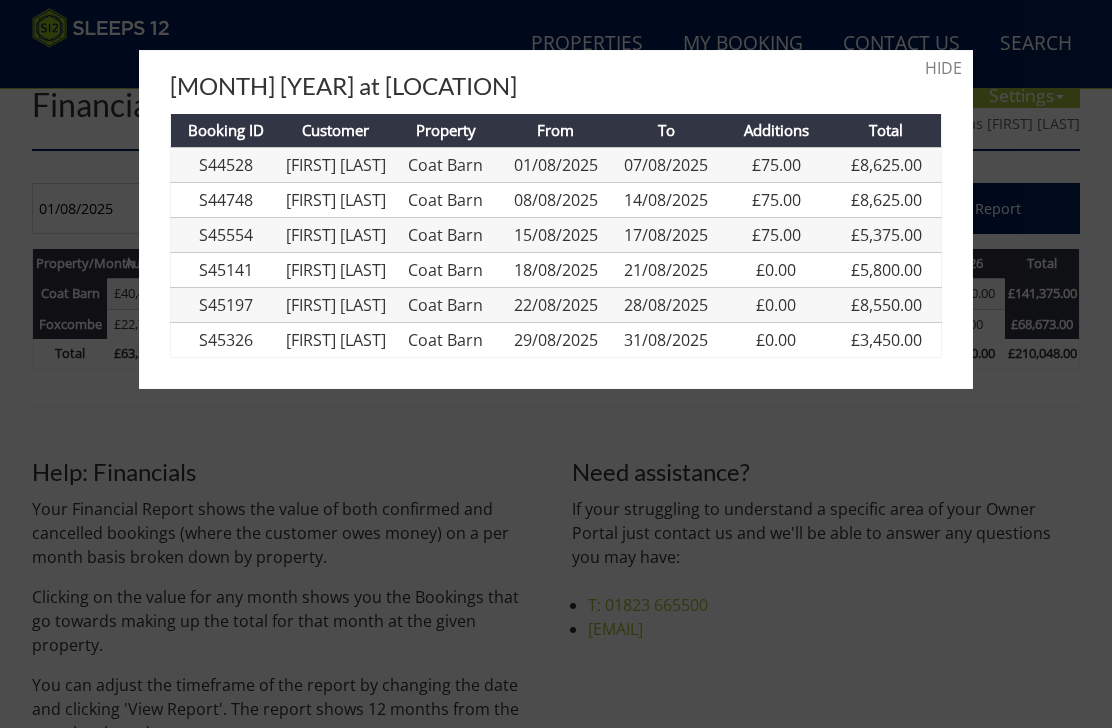 click on "S44748" at bounding box center (226, 200) 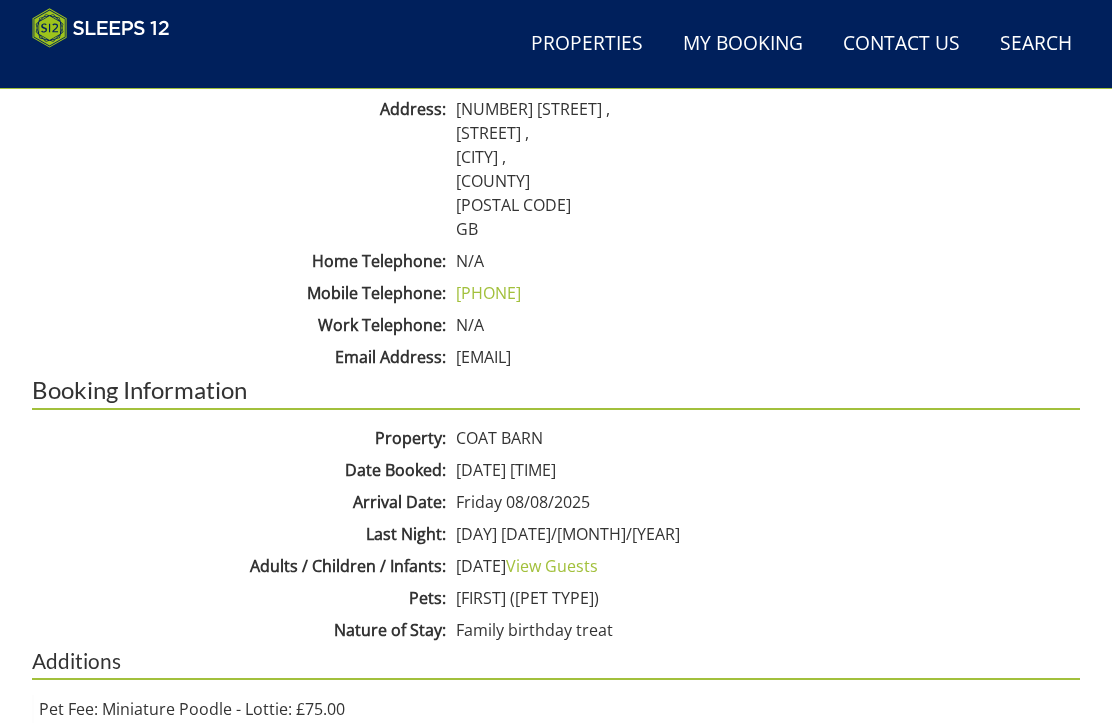 scroll, scrollTop: 895, scrollLeft: 0, axis: vertical 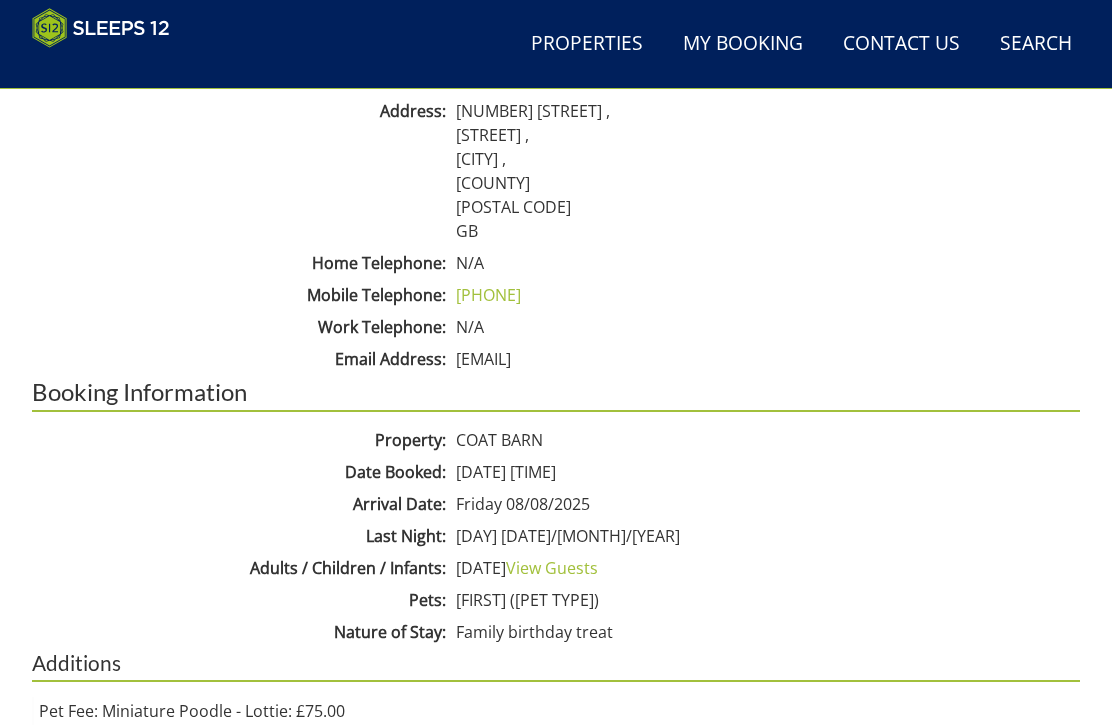 click on "View Guests" at bounding box center [552, 568] 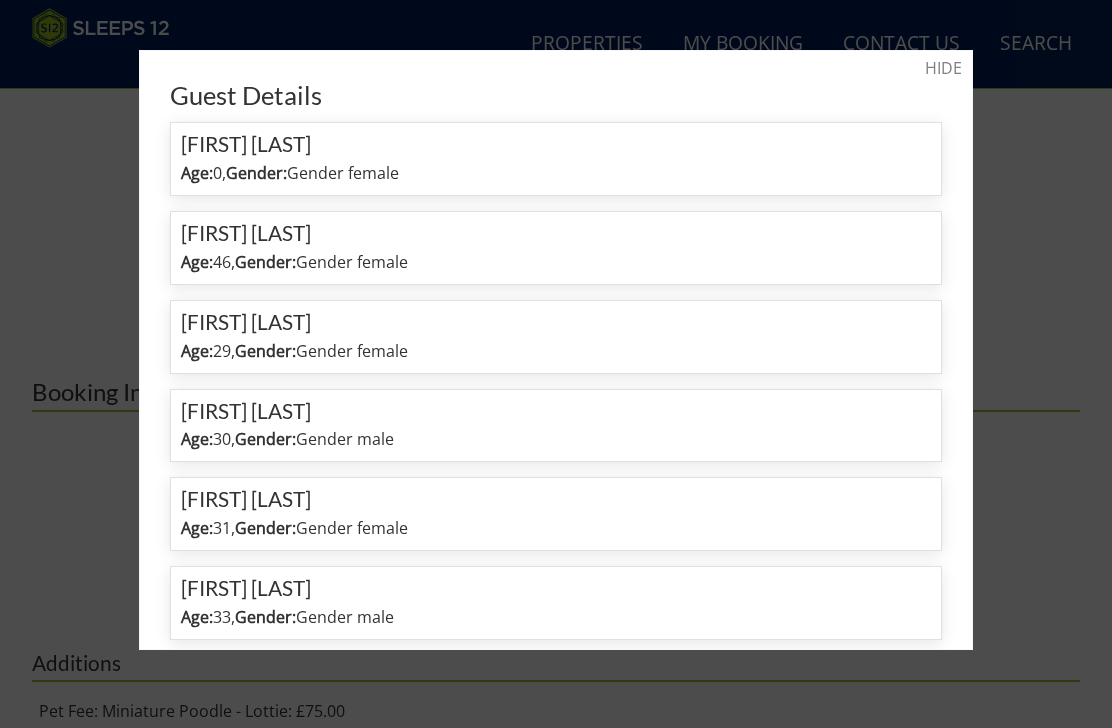 scroll, scrollTop: 0, scrollLeft: 0, axis: both 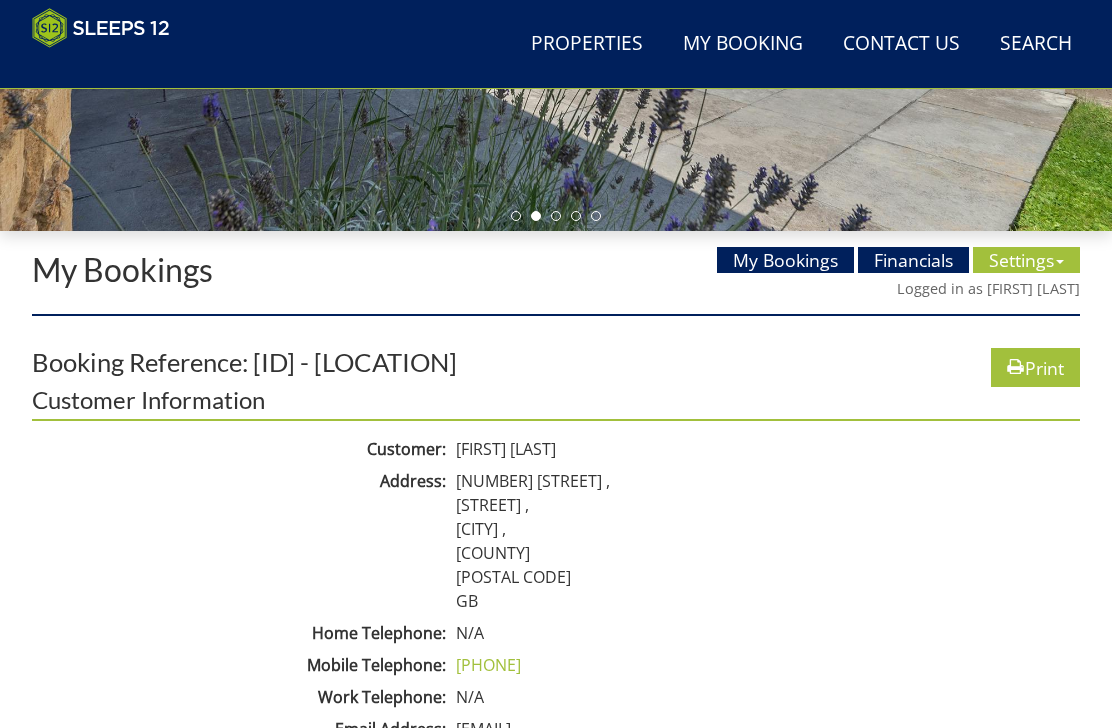 click on "Settings" at bounding box center (1026, 260) 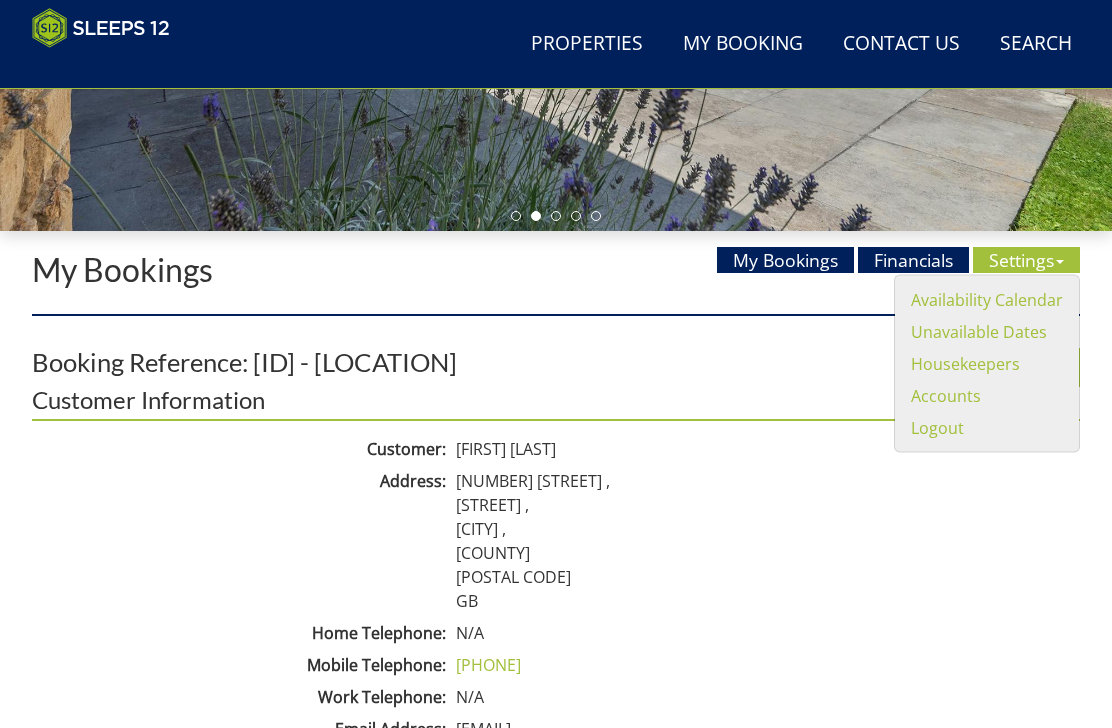 click on "Availability Calendar" at bounding box center [987, 300] 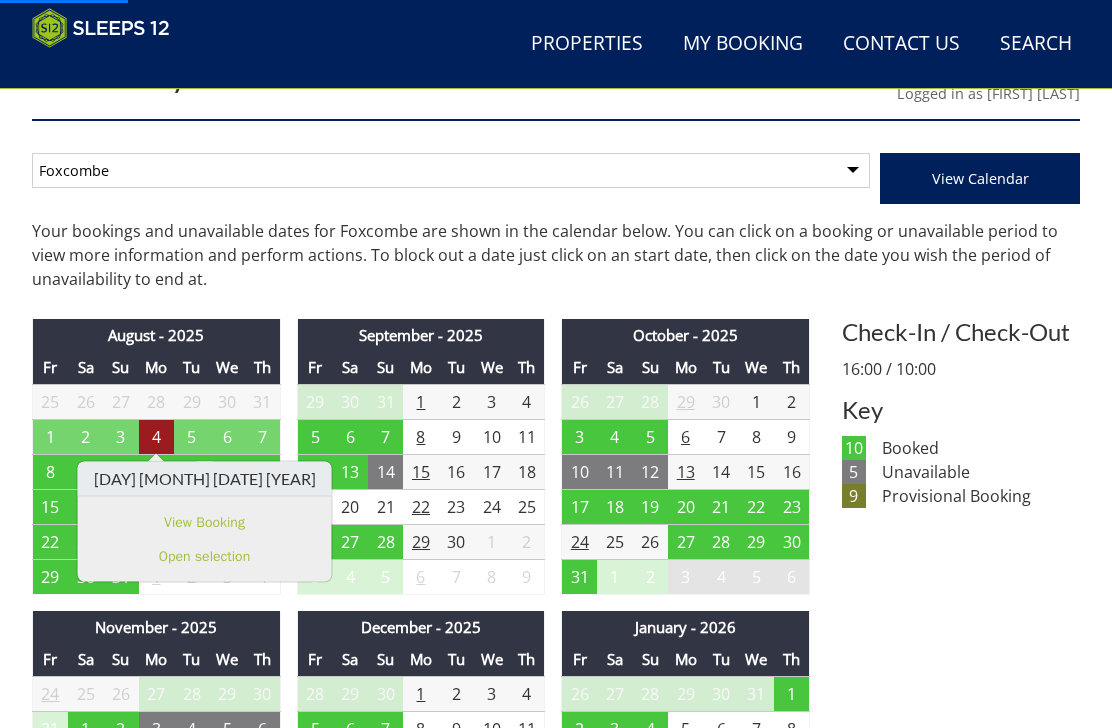scroll, scrollTop: 722, scrollLeft: 0, axis: vertical 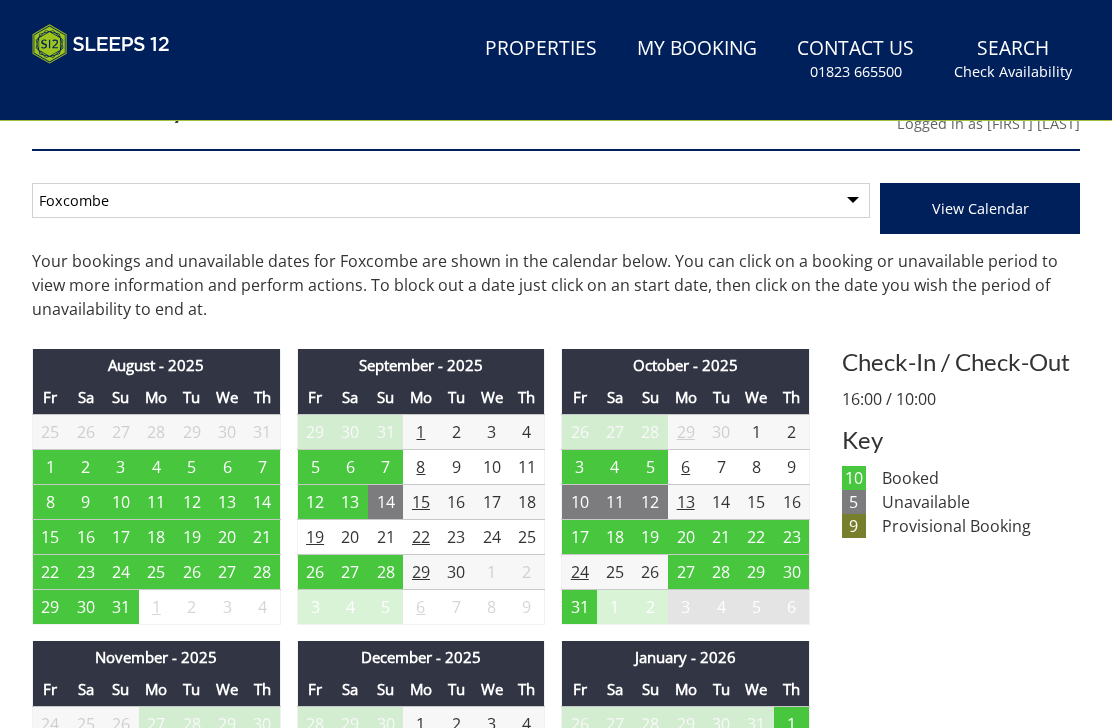 click on "Foxcombe
Coat Barn" at bounding box center (451, 200) 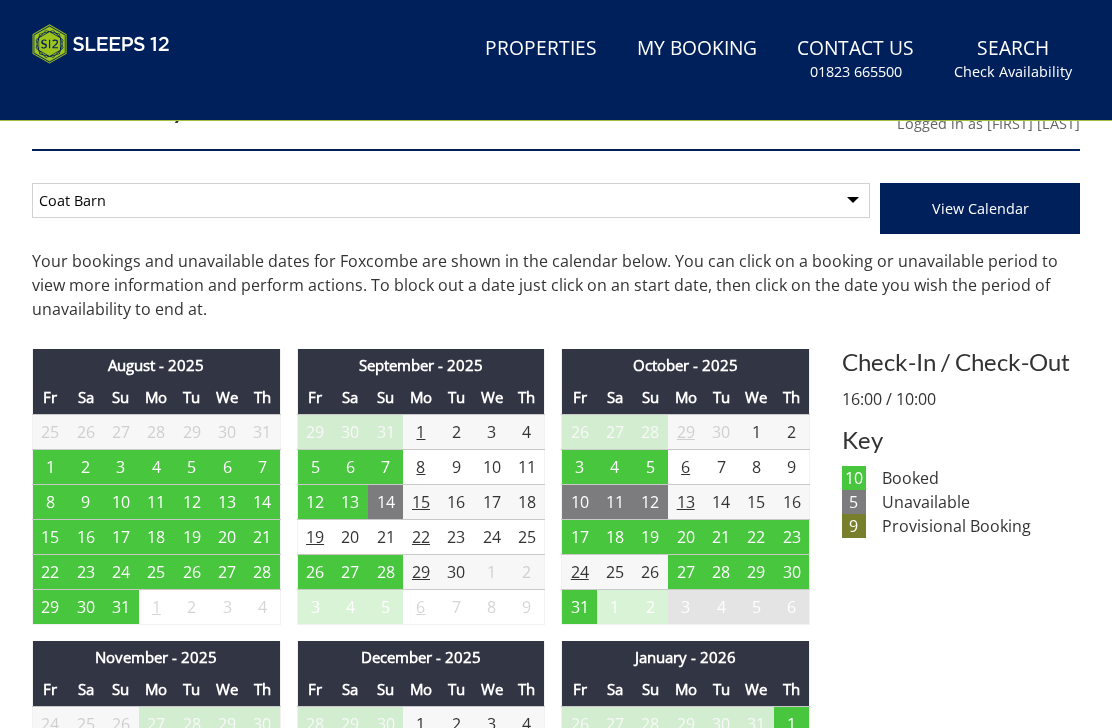 click on "View Calendar" at bounding box center (980, 208) 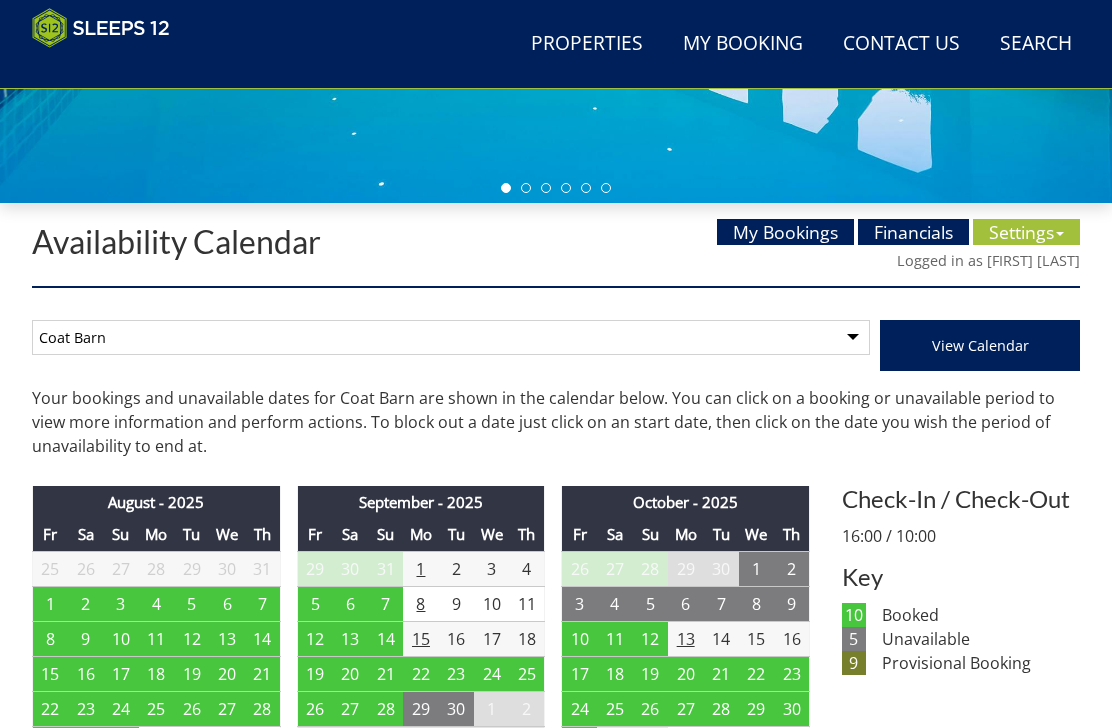 scroll, scrollTop: 592, scrollLeft: 0, axis: vertical 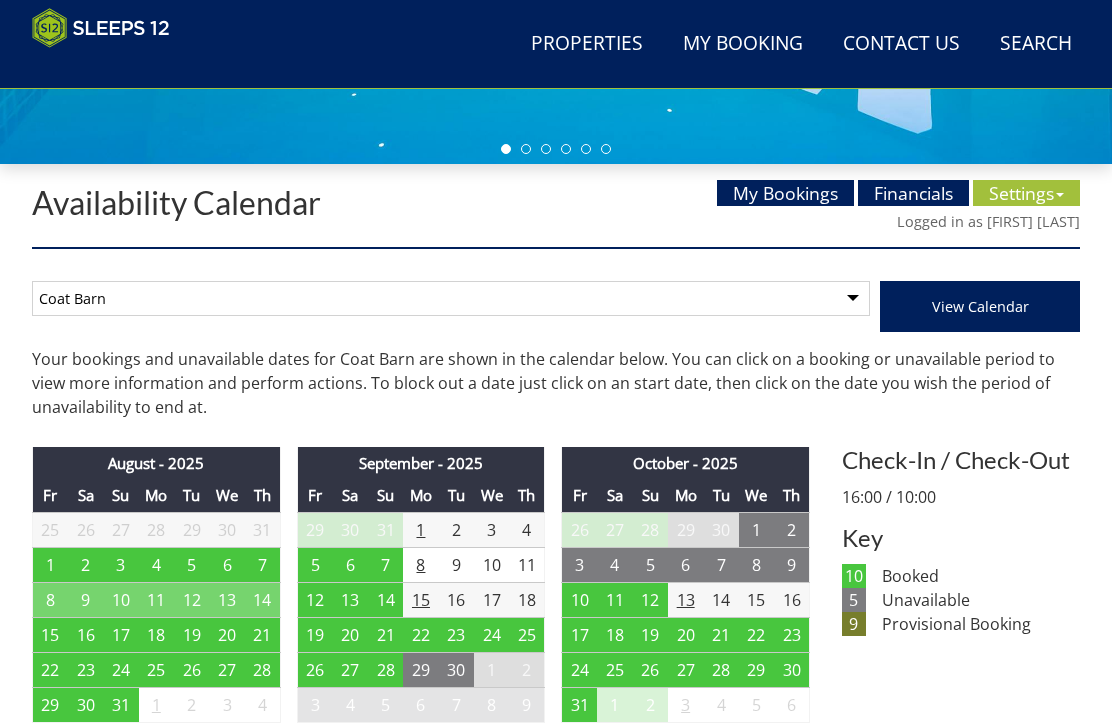 click on "11" at bounding box center [156, 599] 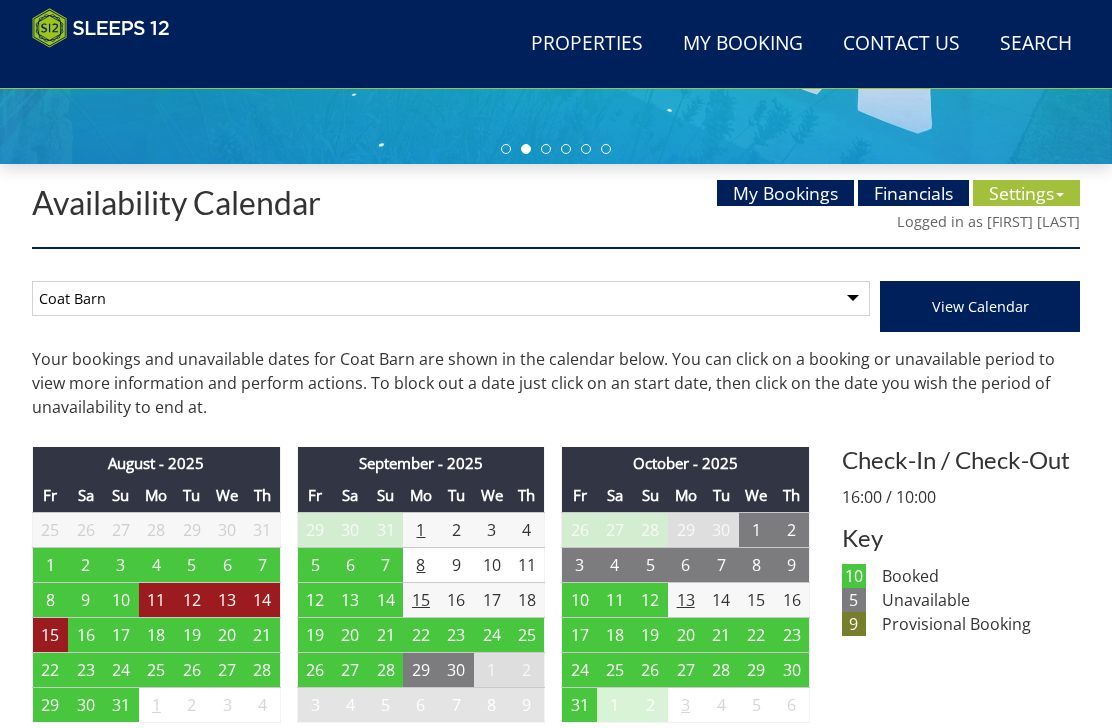 click on "15" at bounding box center [50, 634] 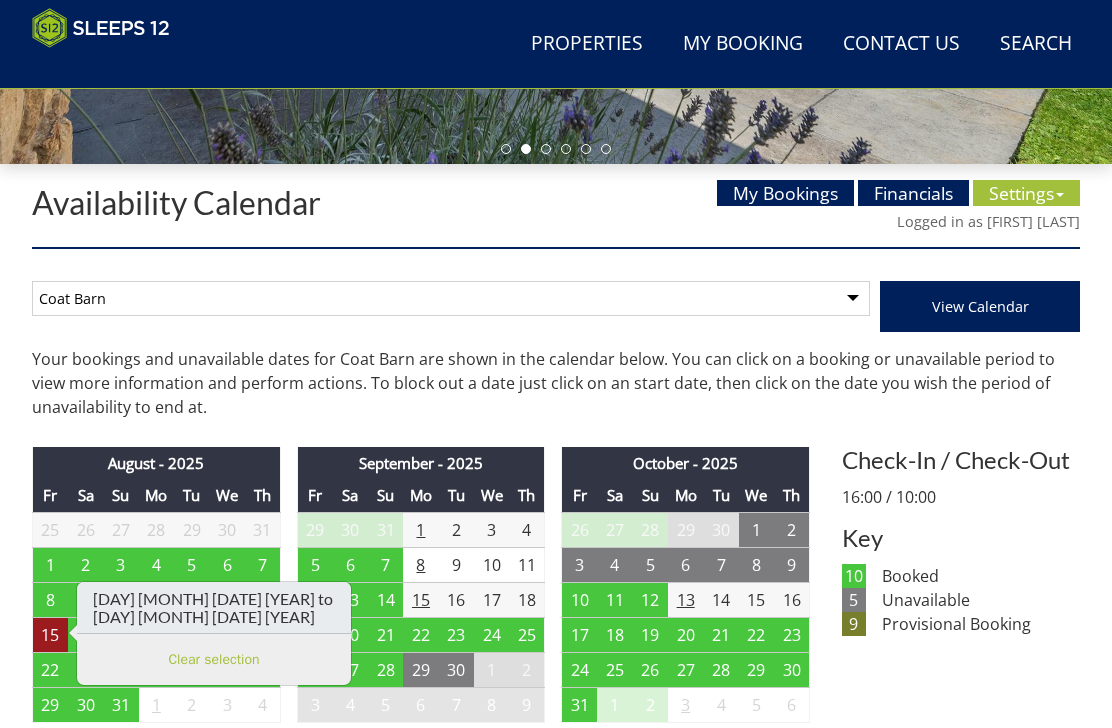 click on "Clear selection" at bounding box center (214, 659) 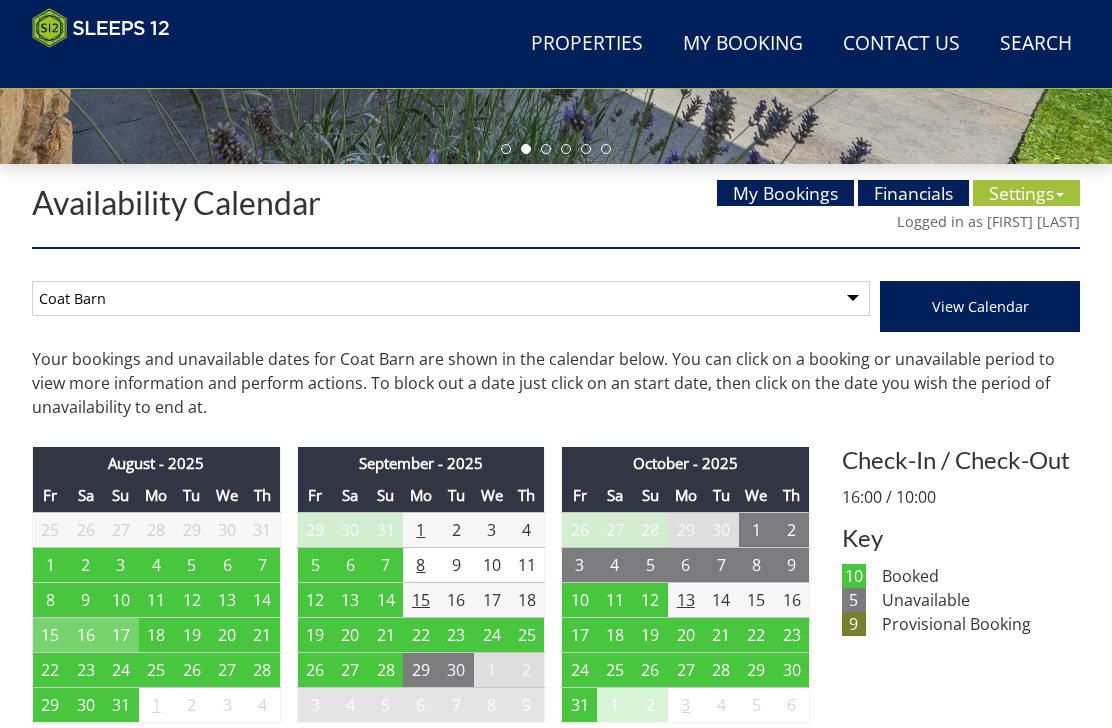 click on "15" at bounding box center (50, 634) 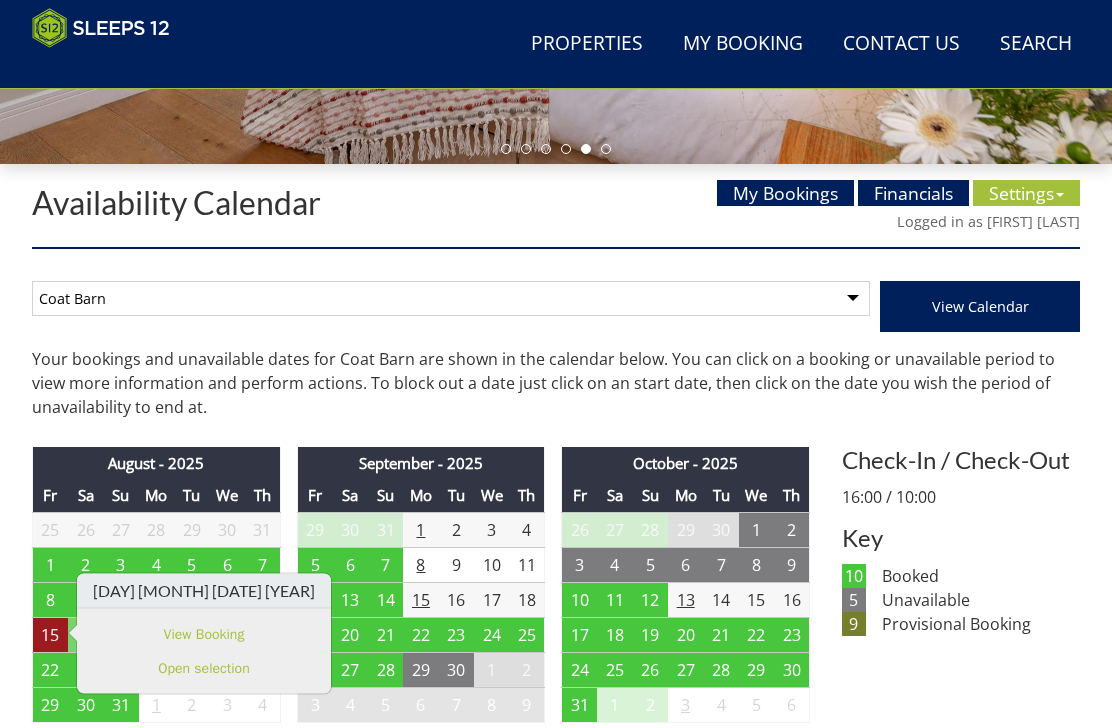 click on "8" at bounding box center (50, 599) 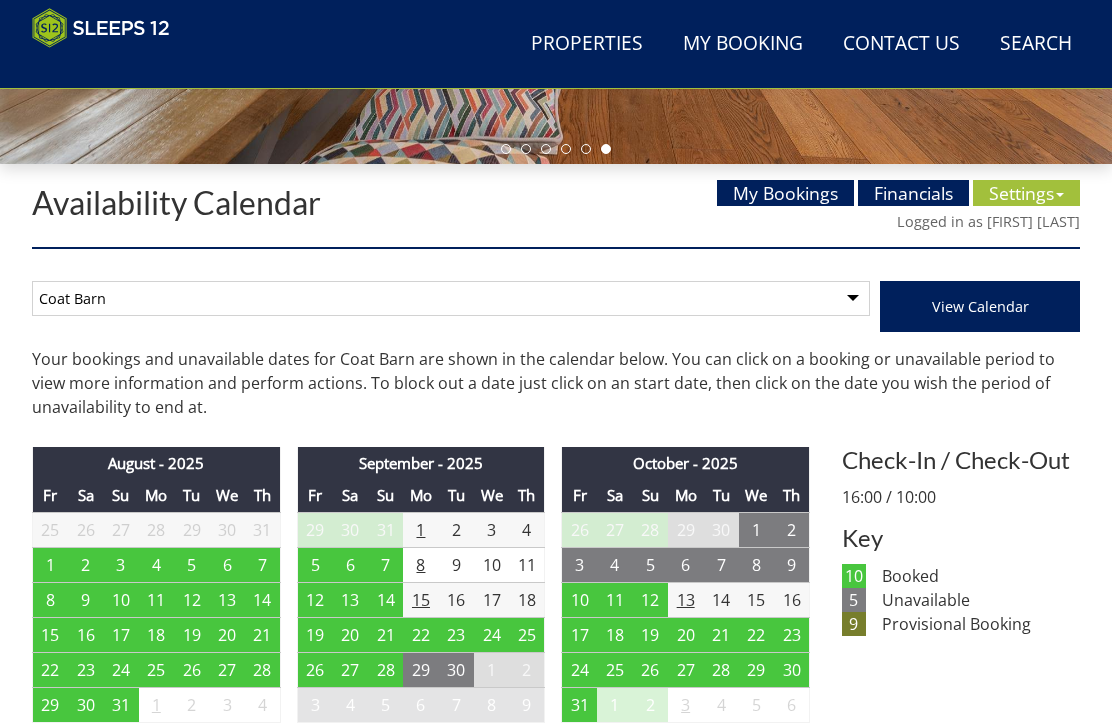click on "8" at bounding box center (50, 599) 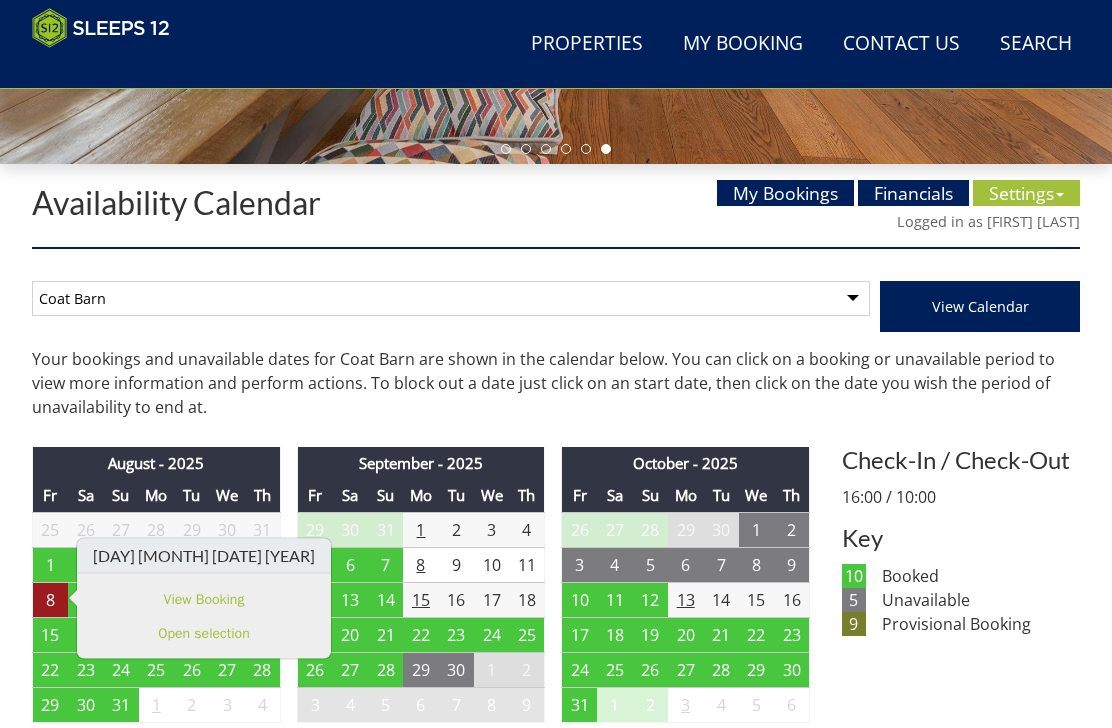 click on "View Booking" at bounding box center [204, 598] 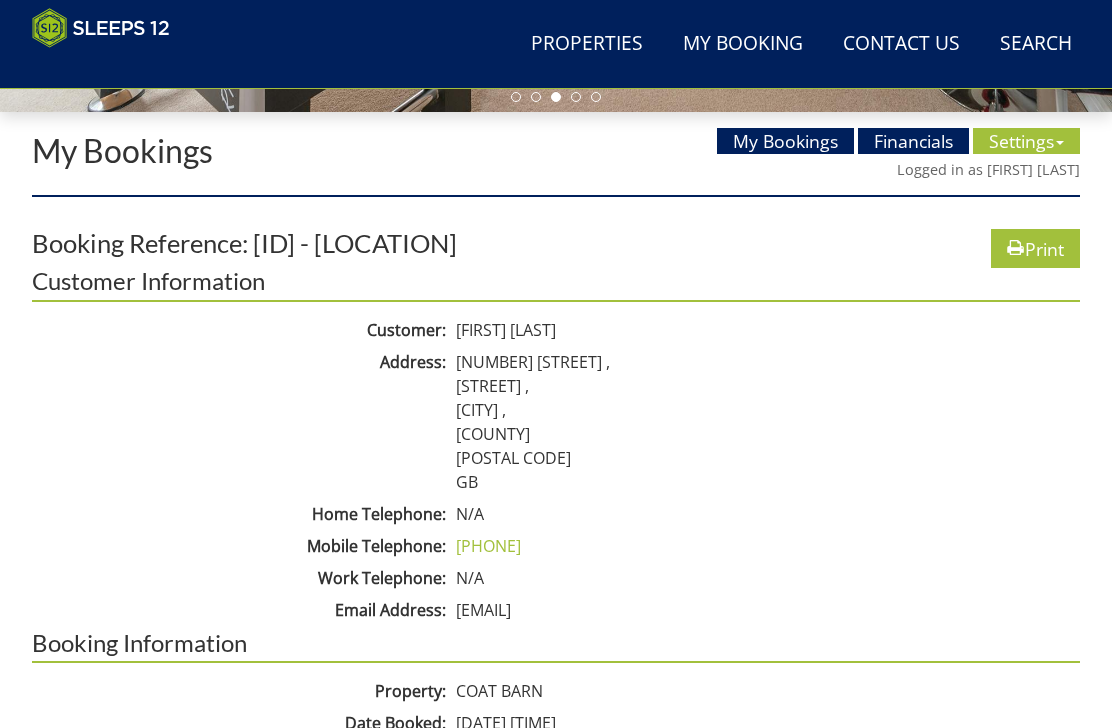 scroll, scrollTop: 711, scrollLeft: 0, axis: vertical 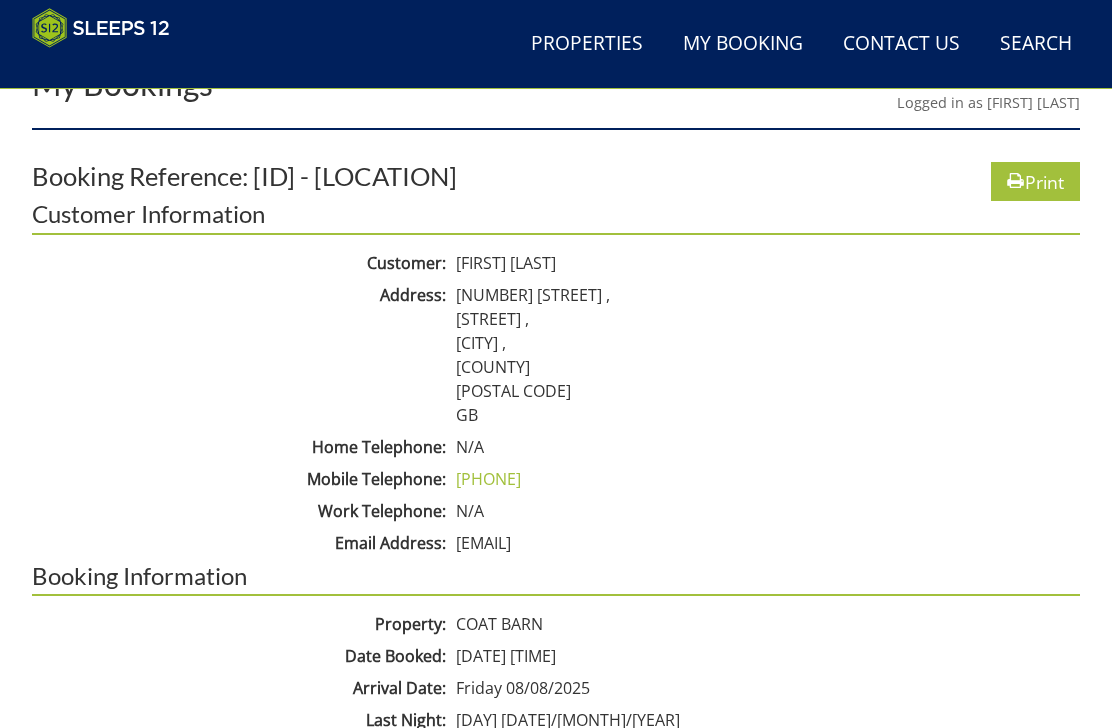 click on "[FIRST] [LAST]" at bounding box center (765, 263) 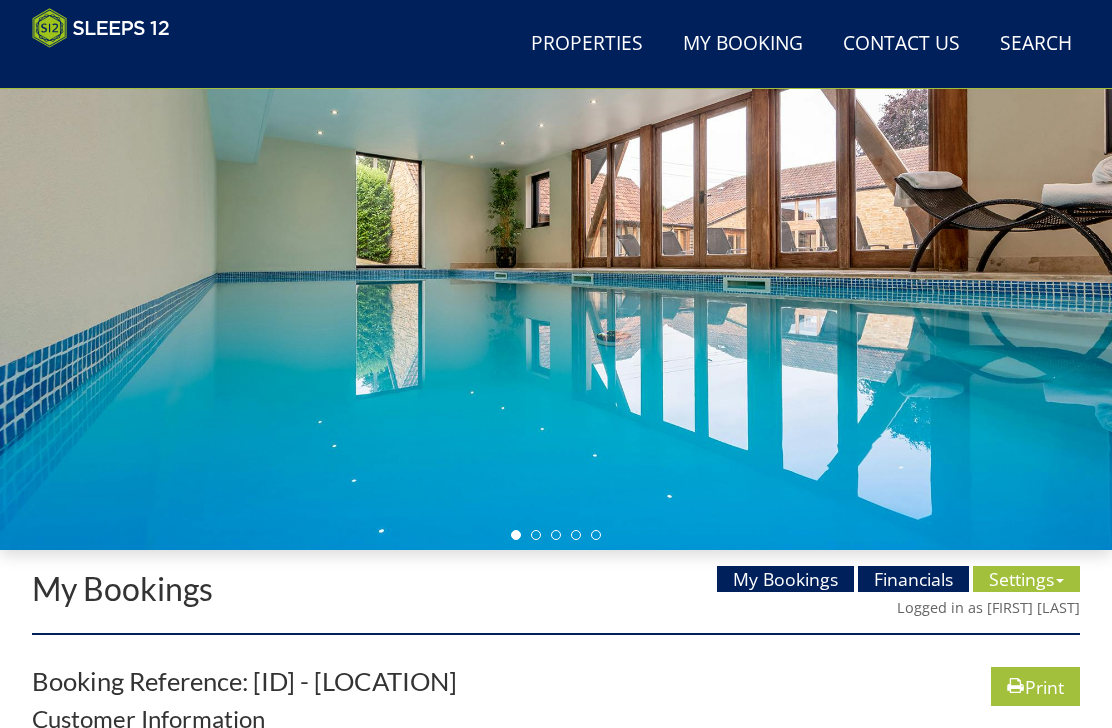scroll, scrollTop: 207, scrollLeft: 0, axis: vertical 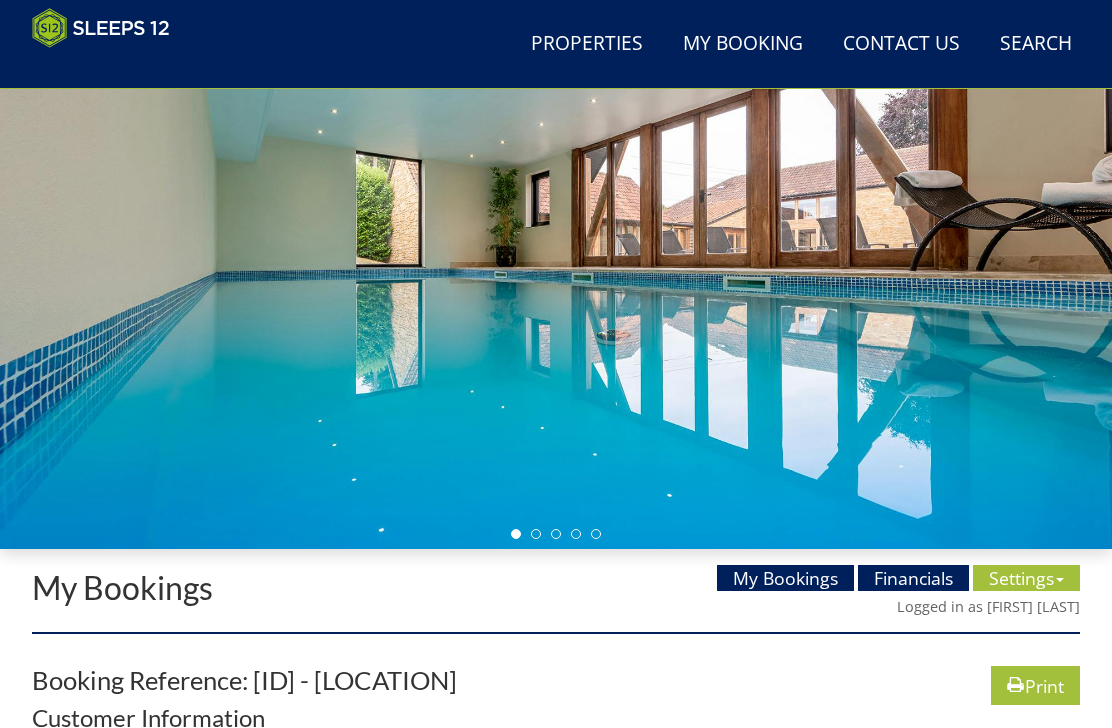 click on "Settings" at bounding box center [1026, 578] 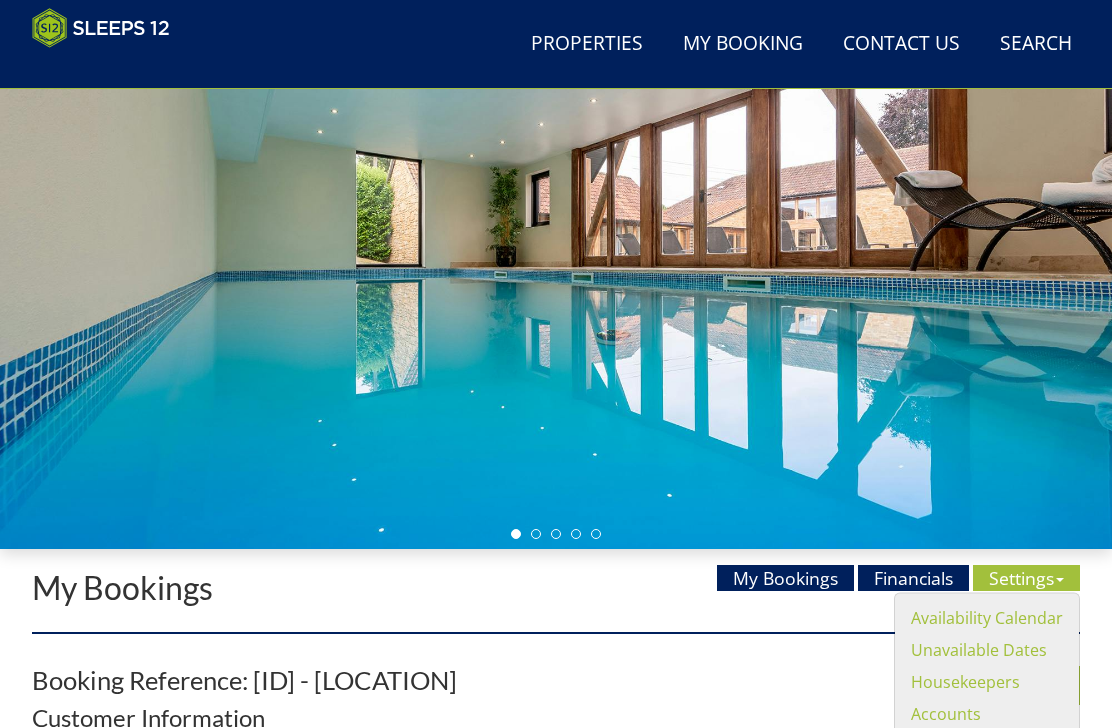 click on "Availability Calendar" at bounding box center [987, 618] 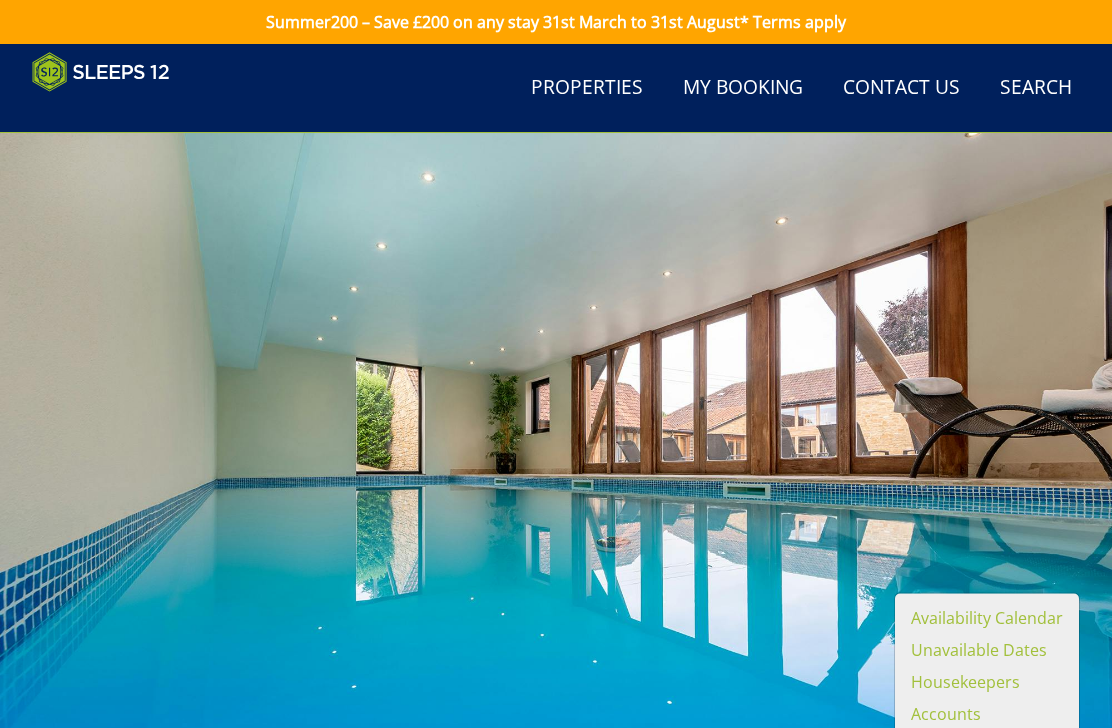 select on "261" 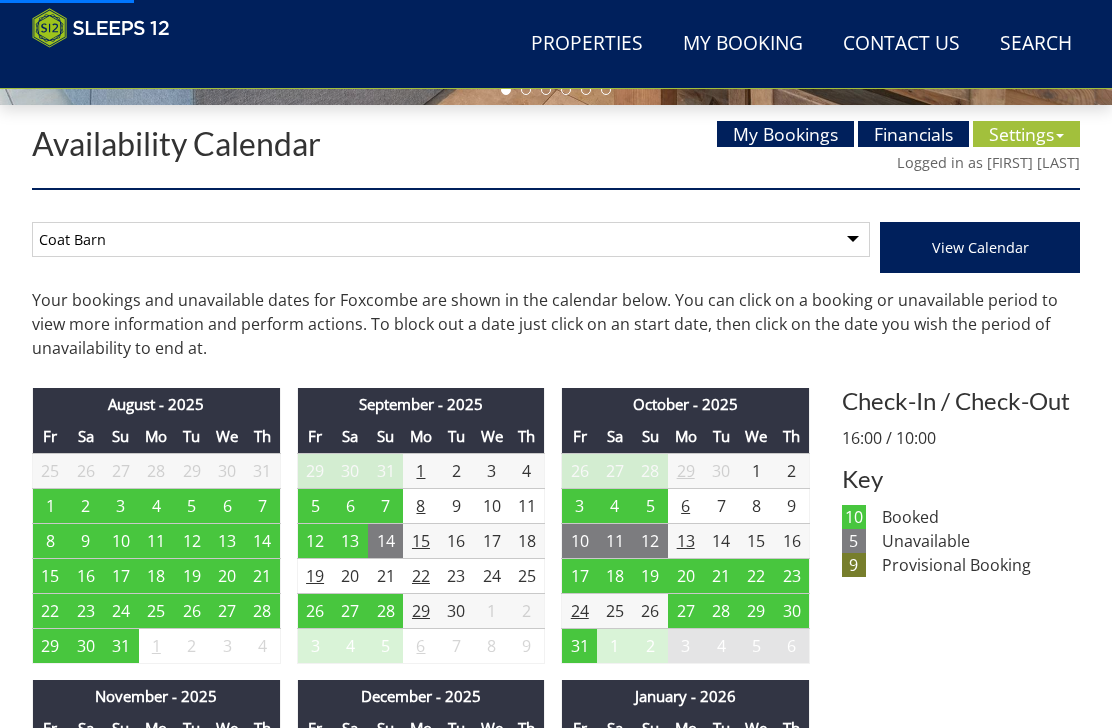 scroll, scrollTop: 732, scrollLeft: 0, axis: vertical 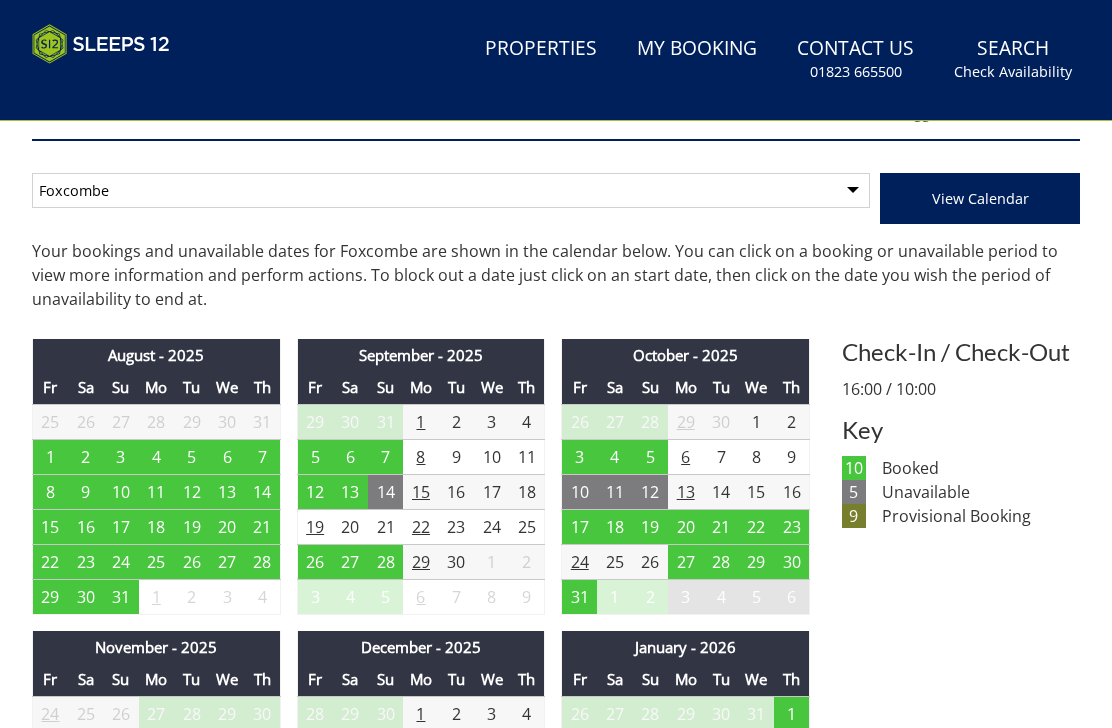 click on "4" at bounding box center (156, 456) 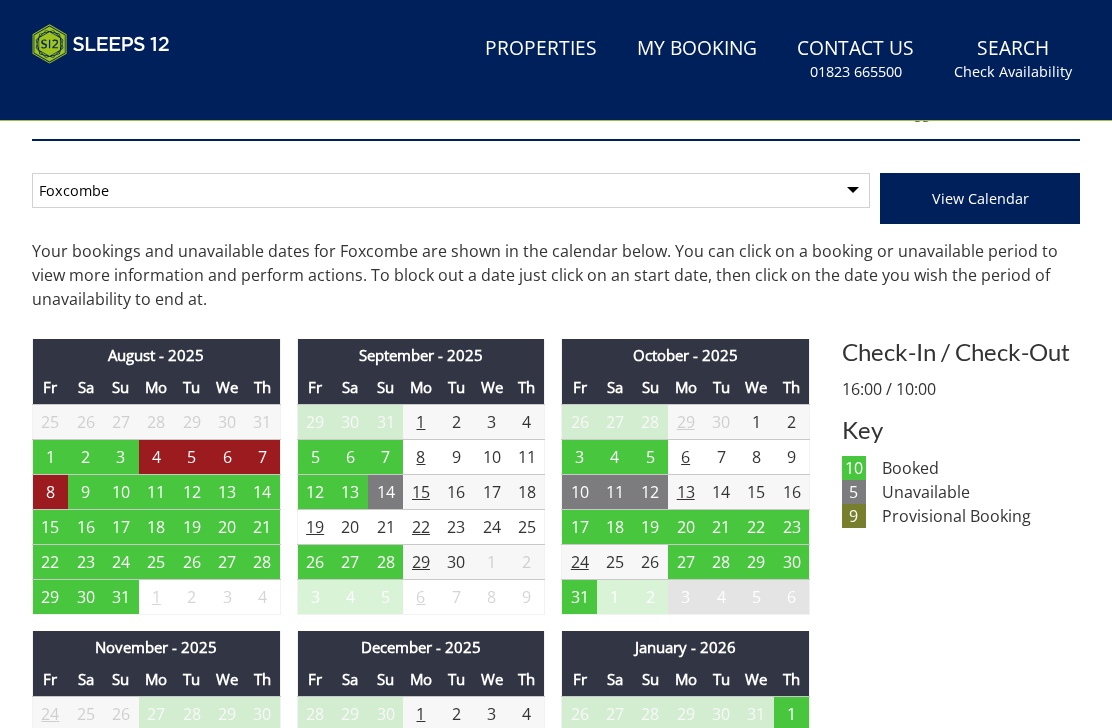 click on "8" at bounding box center [50, 491] 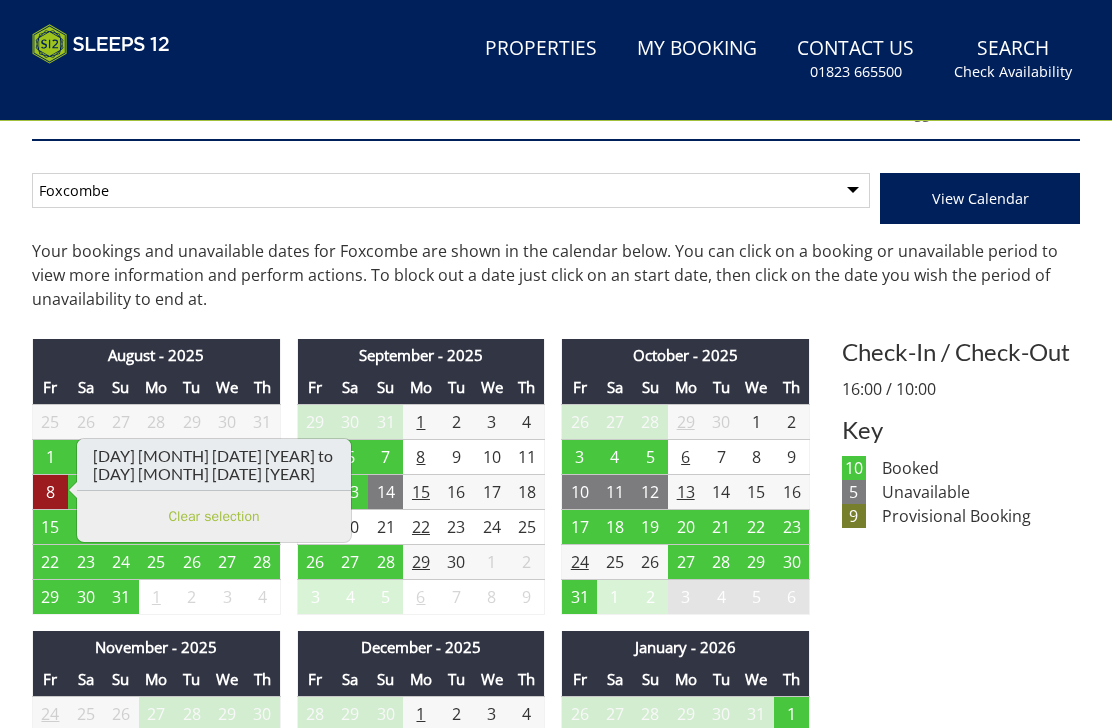 click on "Clear selection" at bounding box center (214, 516) 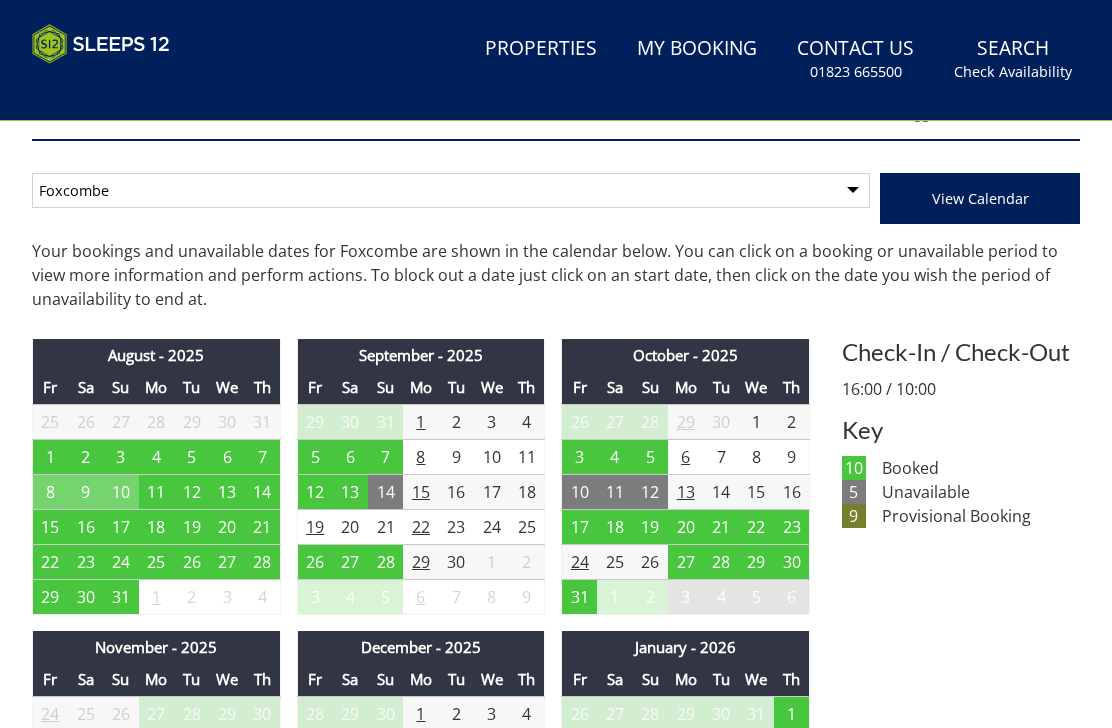 click on "8" at bounding box center [50, 491] 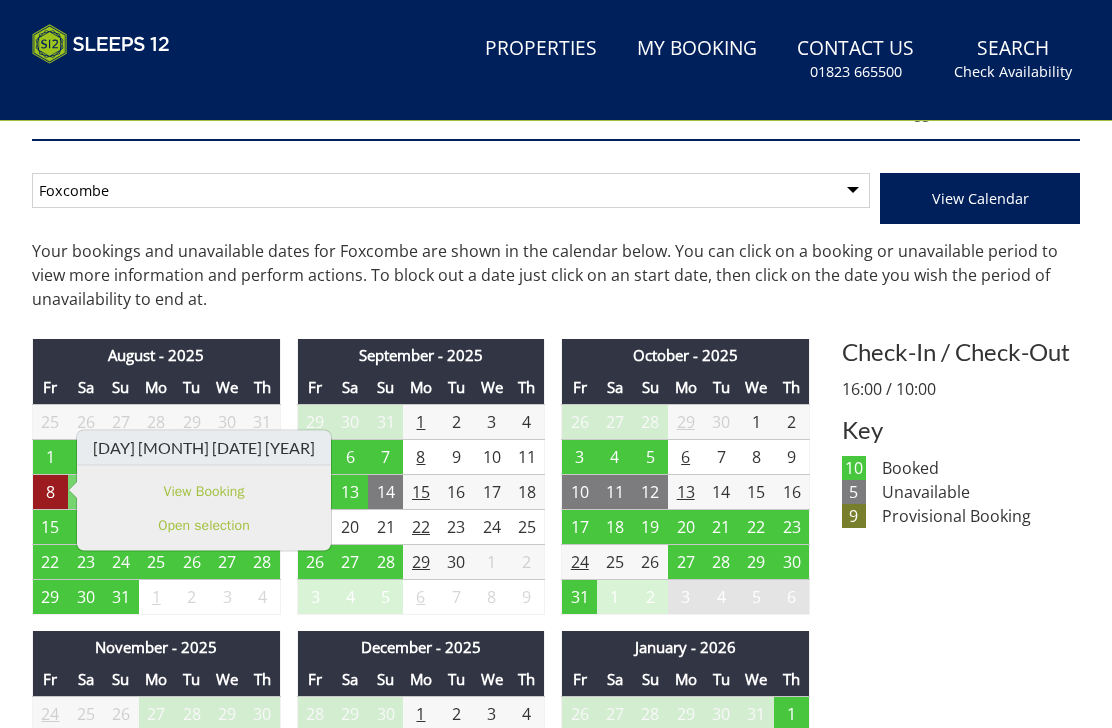 click on "15" at bounding box center (50, 526) 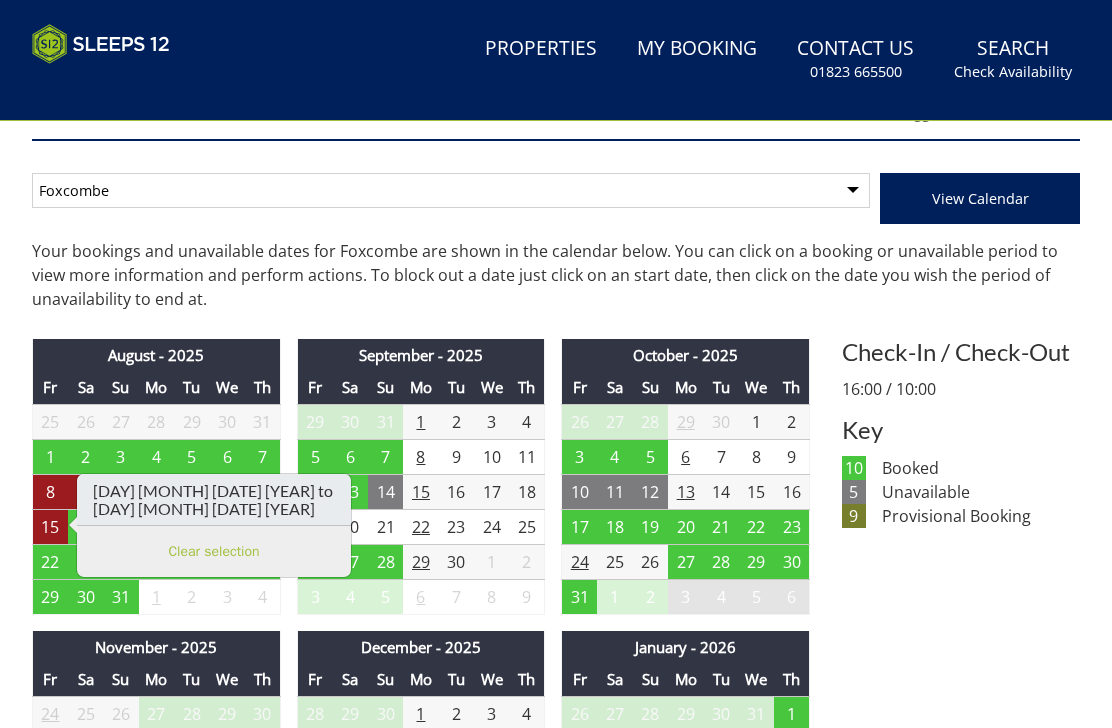 click on "Clear selection" at bounding box center (214, 551) 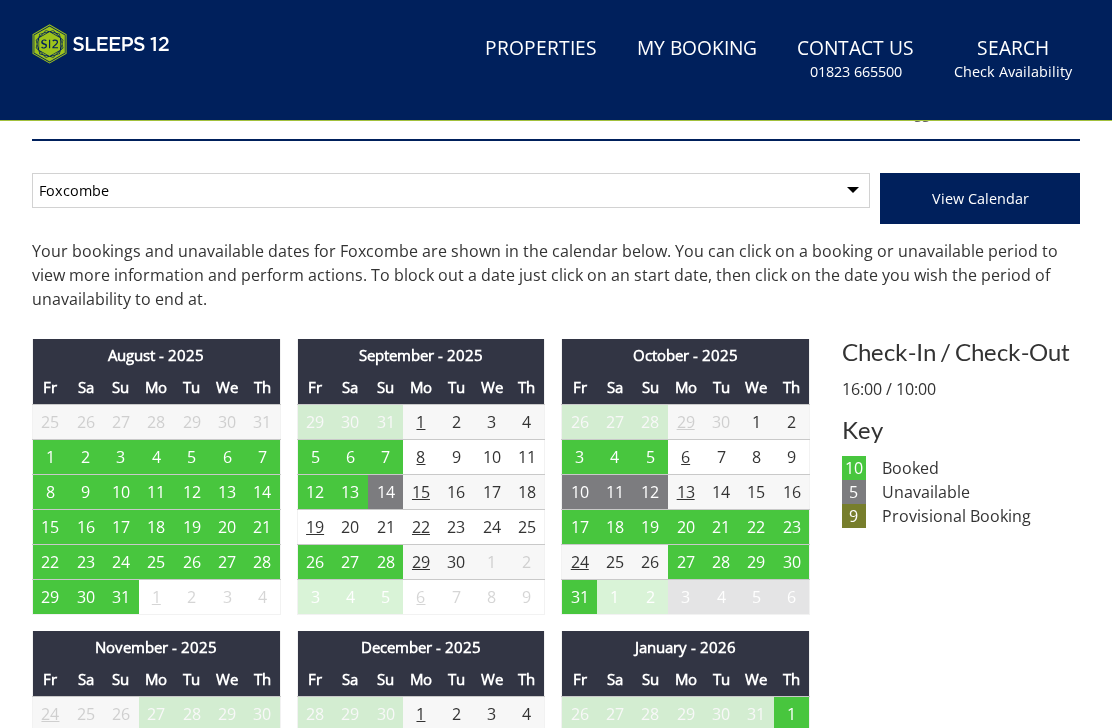 click on "15" at bounding box center [50, 526] 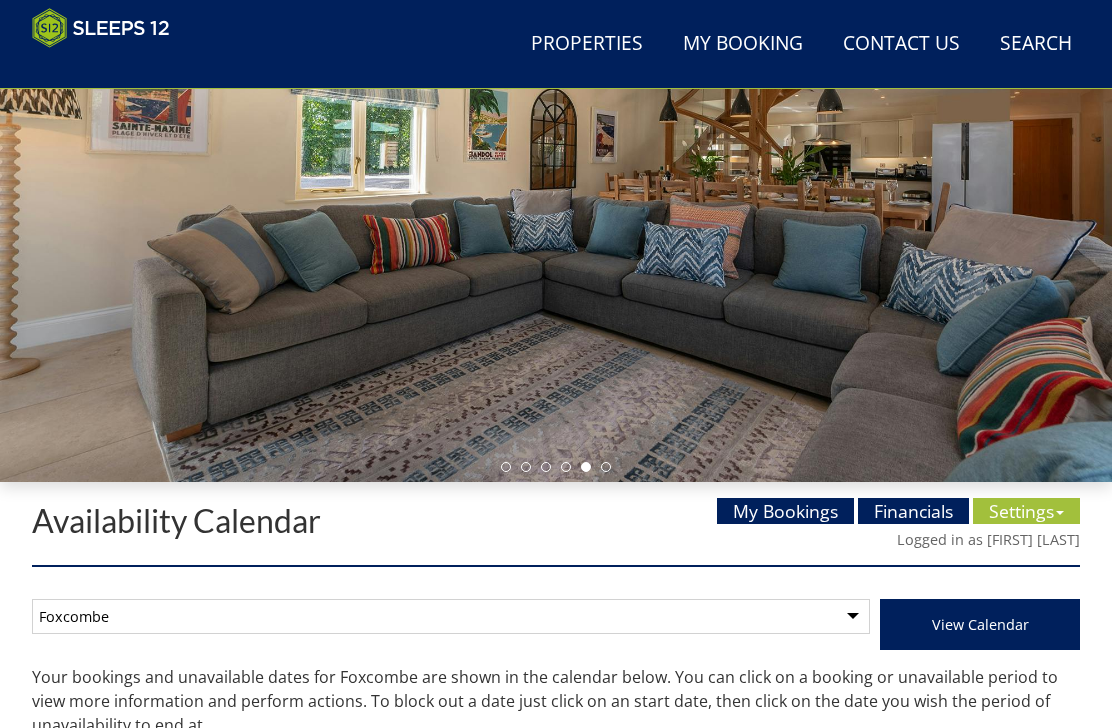 scroll, scrollTop: 272, scrollLeft: 0, axis: vertical 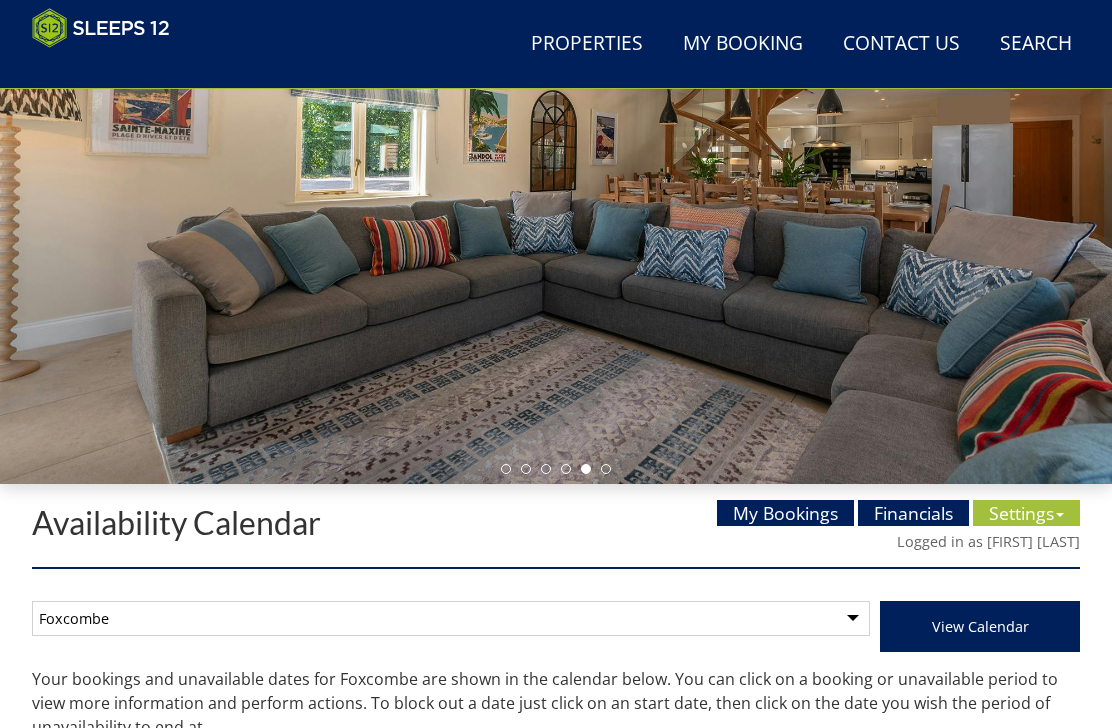 click on "Foxcombe
Coat Barn" at bounding box center (451, 618) 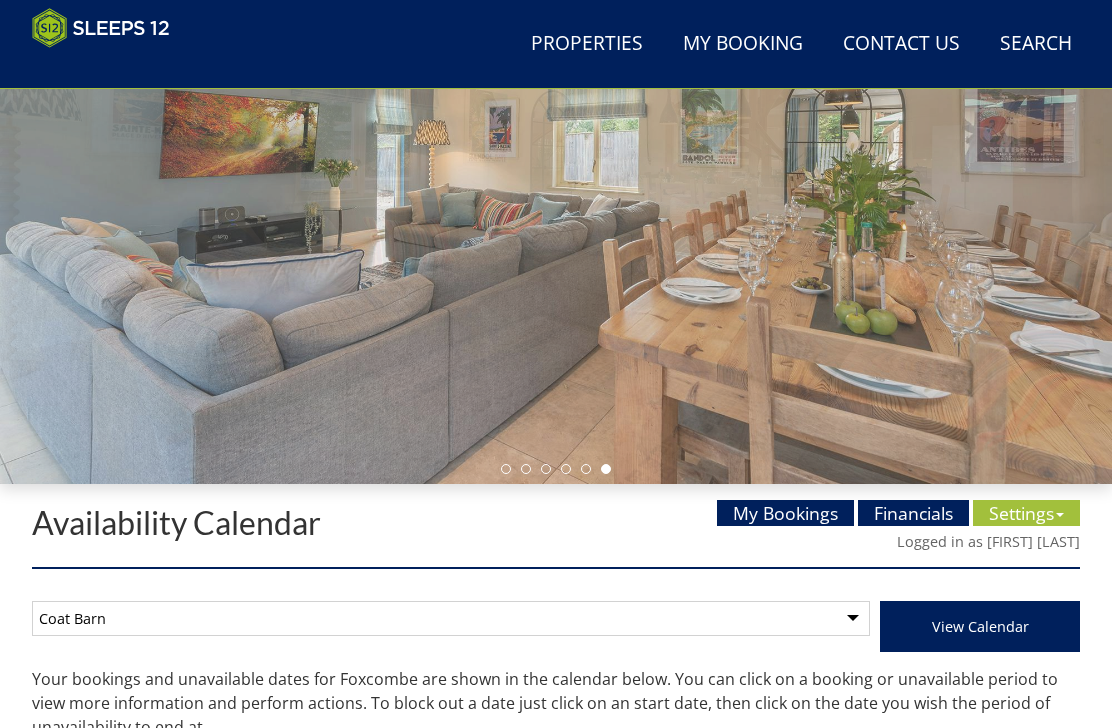 click on "View Calendar" at bounding box center [980, 626] 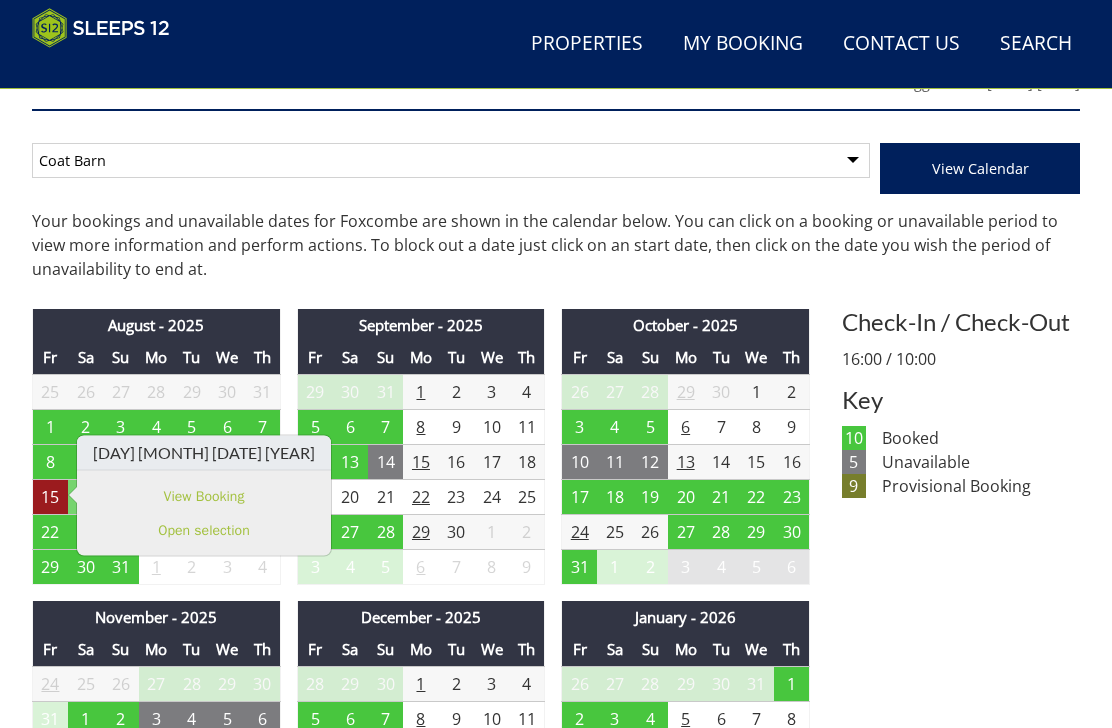 scroll, scrollTop: 844, scrollLeft: 0, axis: vertical 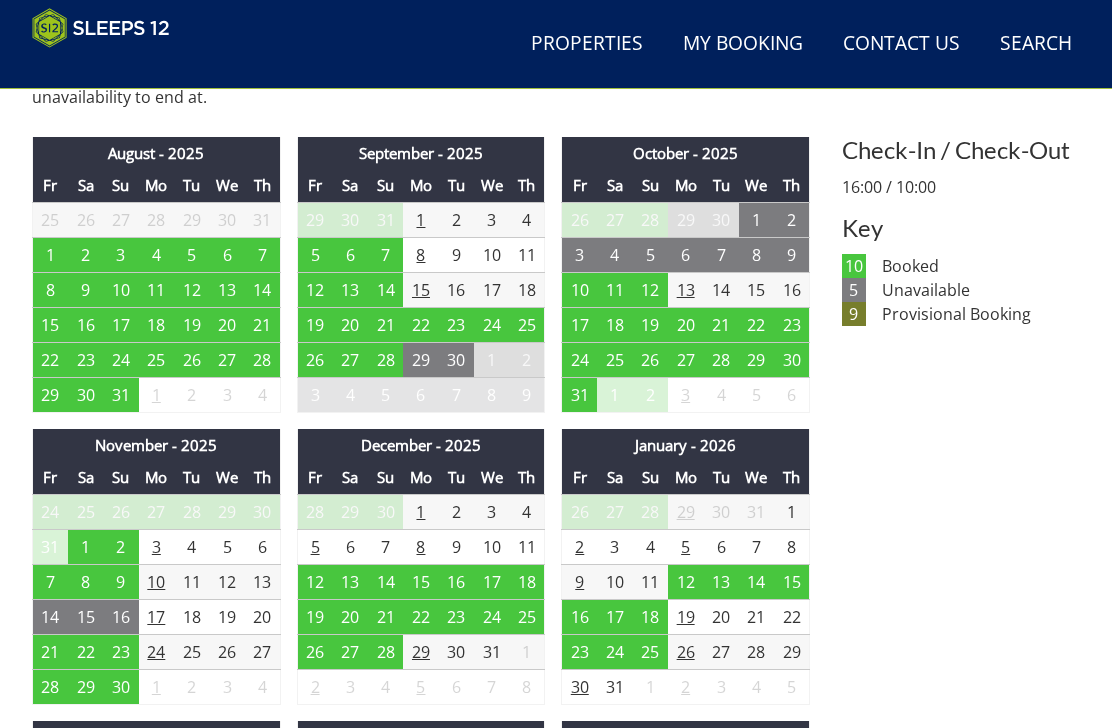 click on "4" at bounding box center [156, 254] 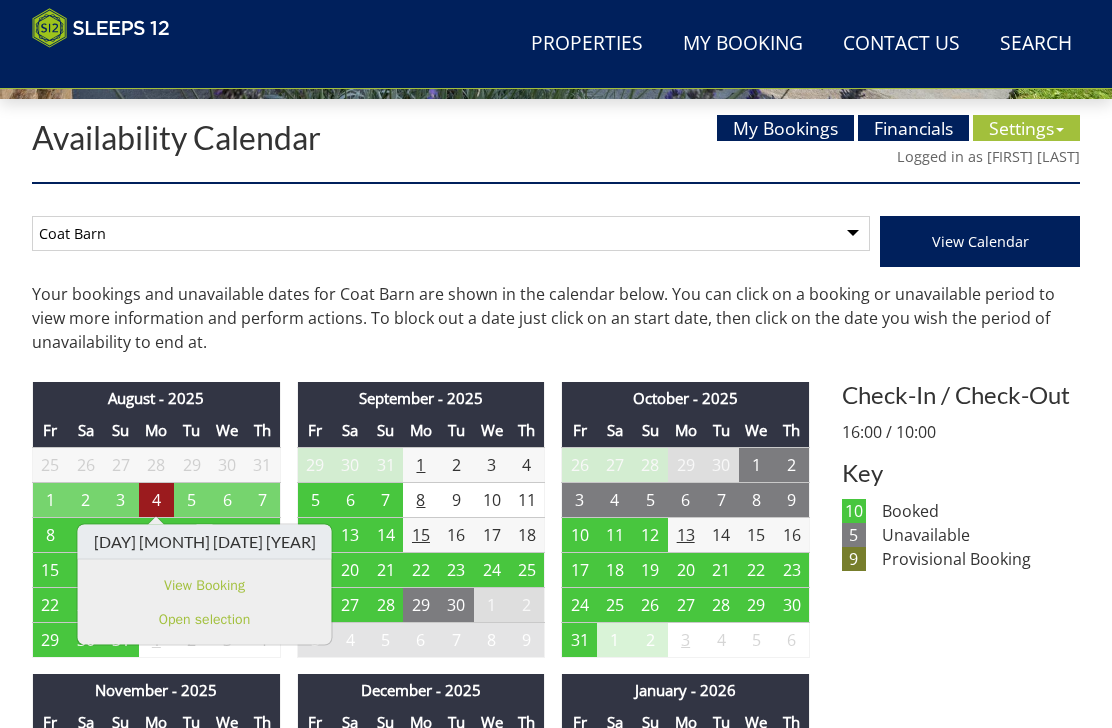 click on "Foxcombe
Coat Barn" at bounding box center [451, 234] 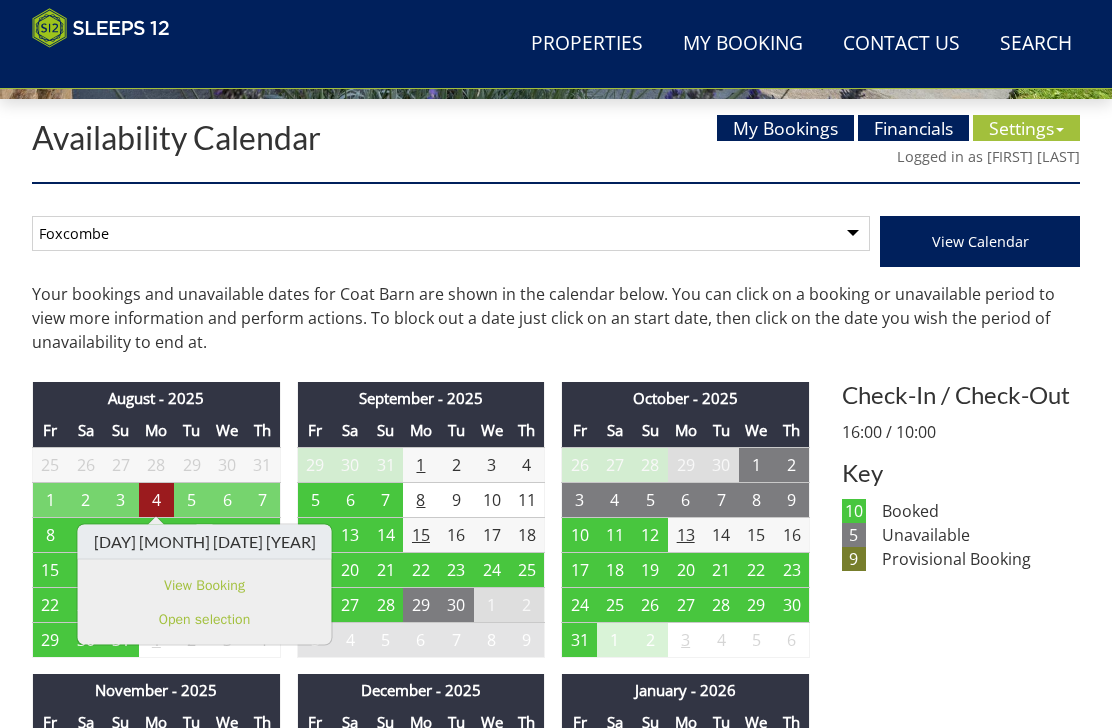click on "View Calendar" at bounding box center [980, 241] 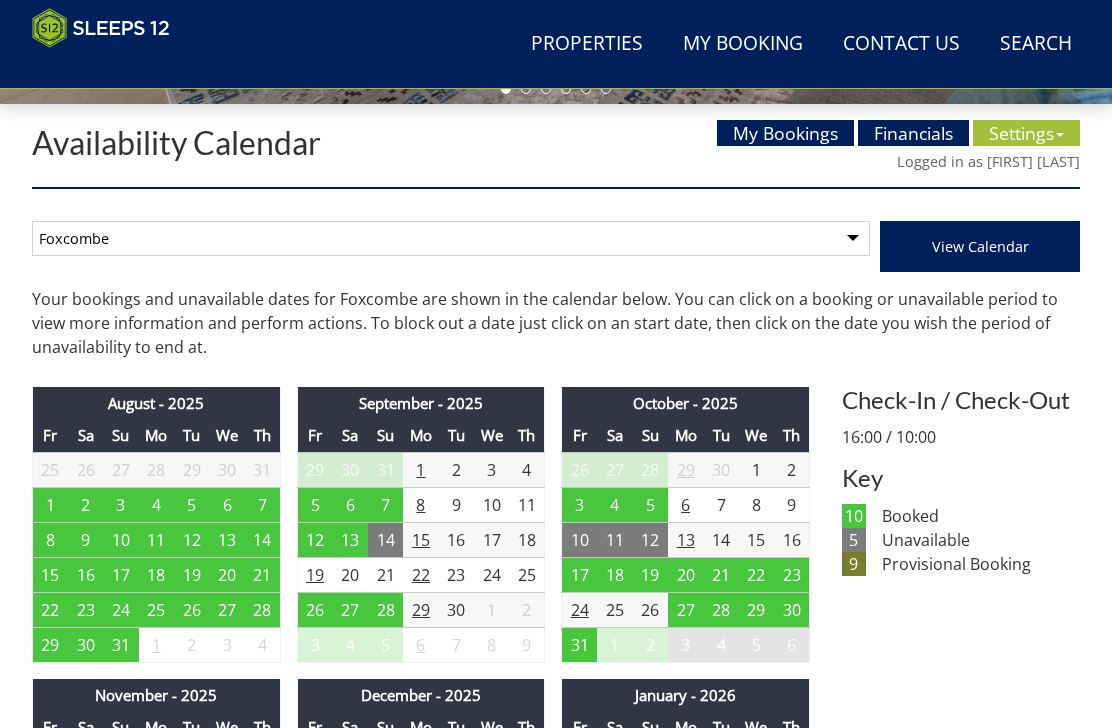 scroll, scrollTop: 652, scrollLeft: 0, axis: vertical 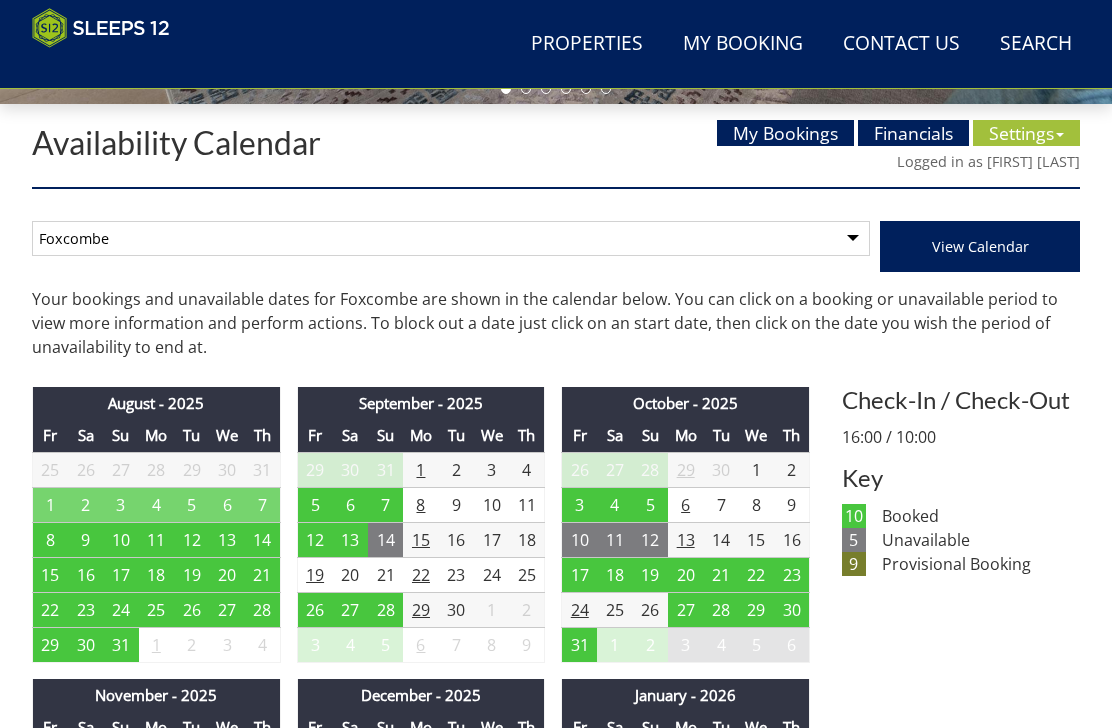 click on "4" at bounding box center [156, 504] 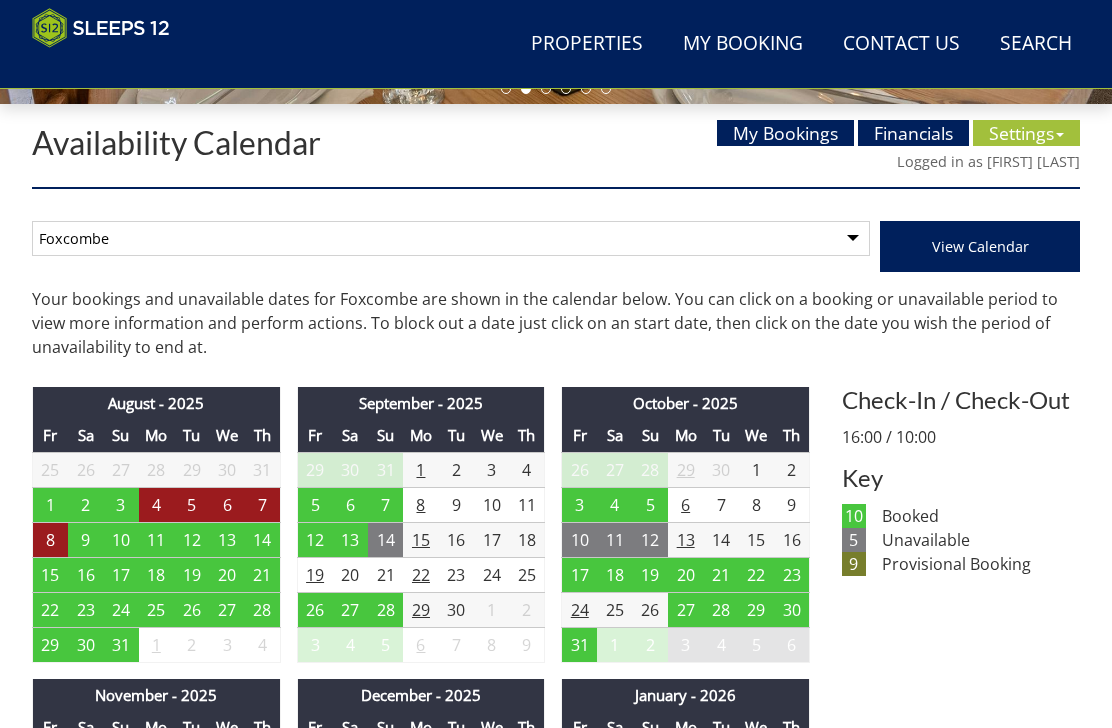 click on "8" at bounding box center (50, 539) 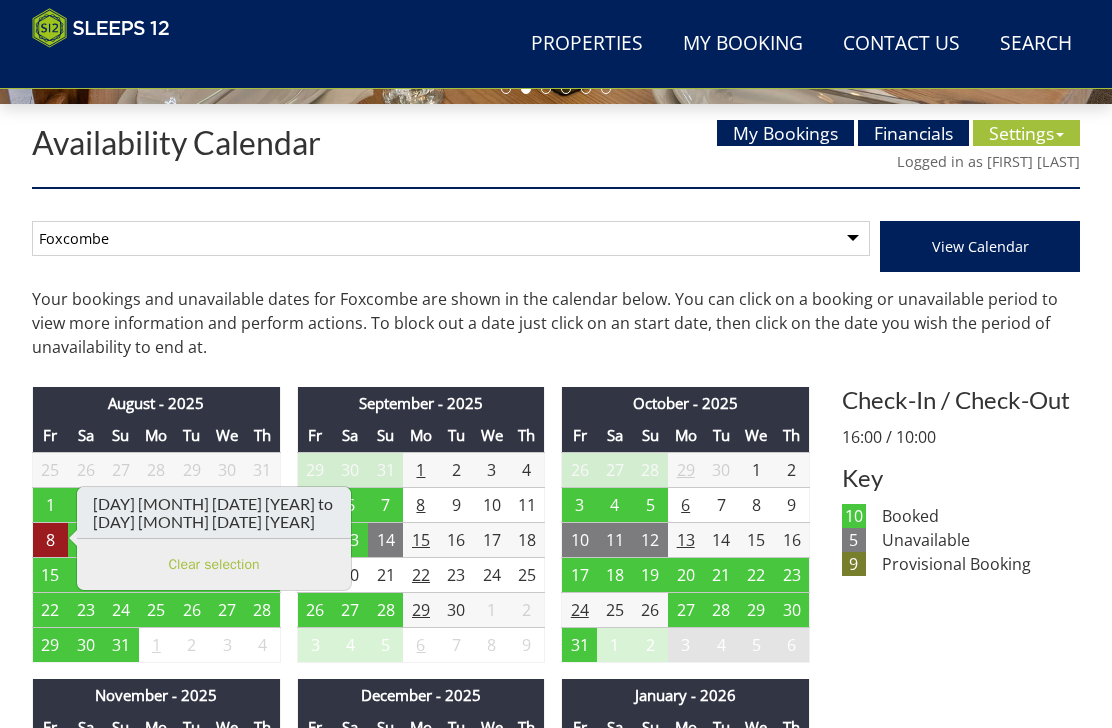 click on "Clear selection" at bounding box center [214, 564] 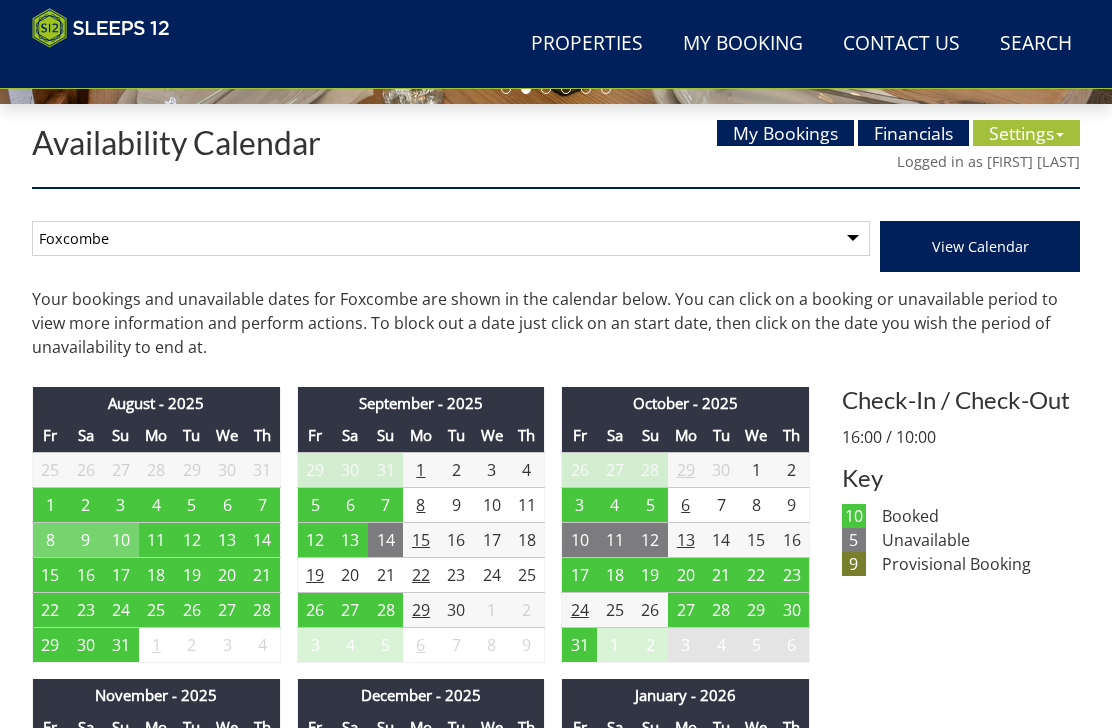 click on "8" at bounding box center [50, 539] 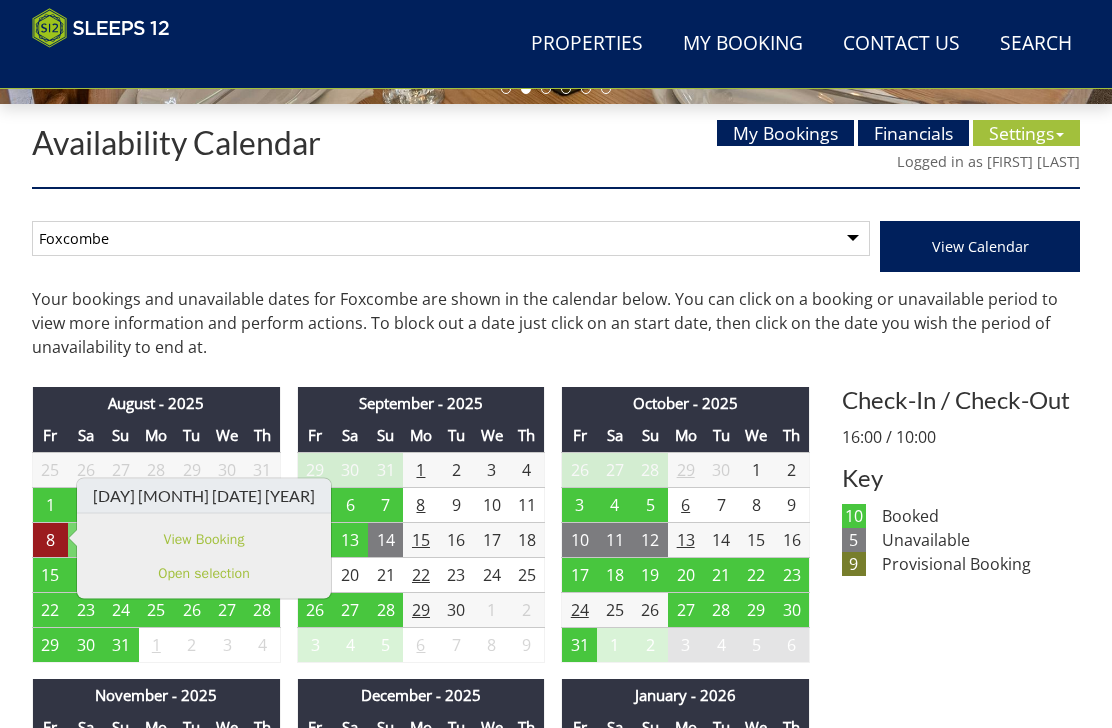 click on "Your bookings and unavailable dates for Foxcombe are shown in the calendar below. You can click on a booking or unavailable period to view more information and perform actions. To block out a date just click on an start date, then click on the date you wish the period of unavailability to end at." at bounding box center [556, 323] 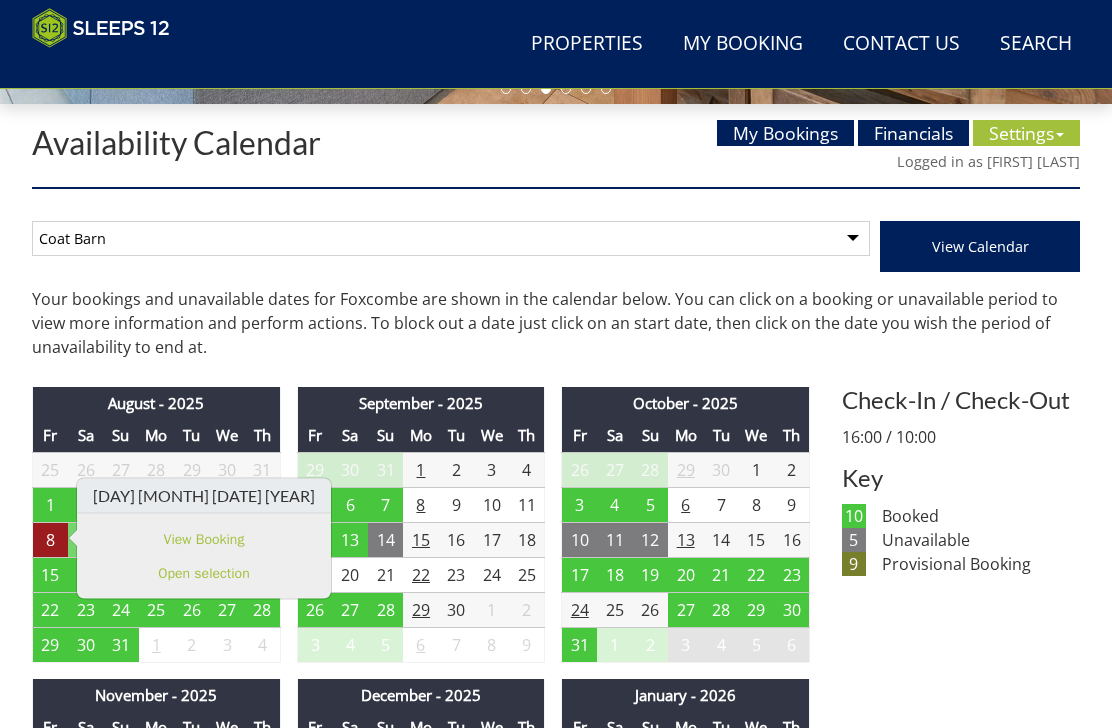 click on "View Calendar" at bounding box center [980, 246] 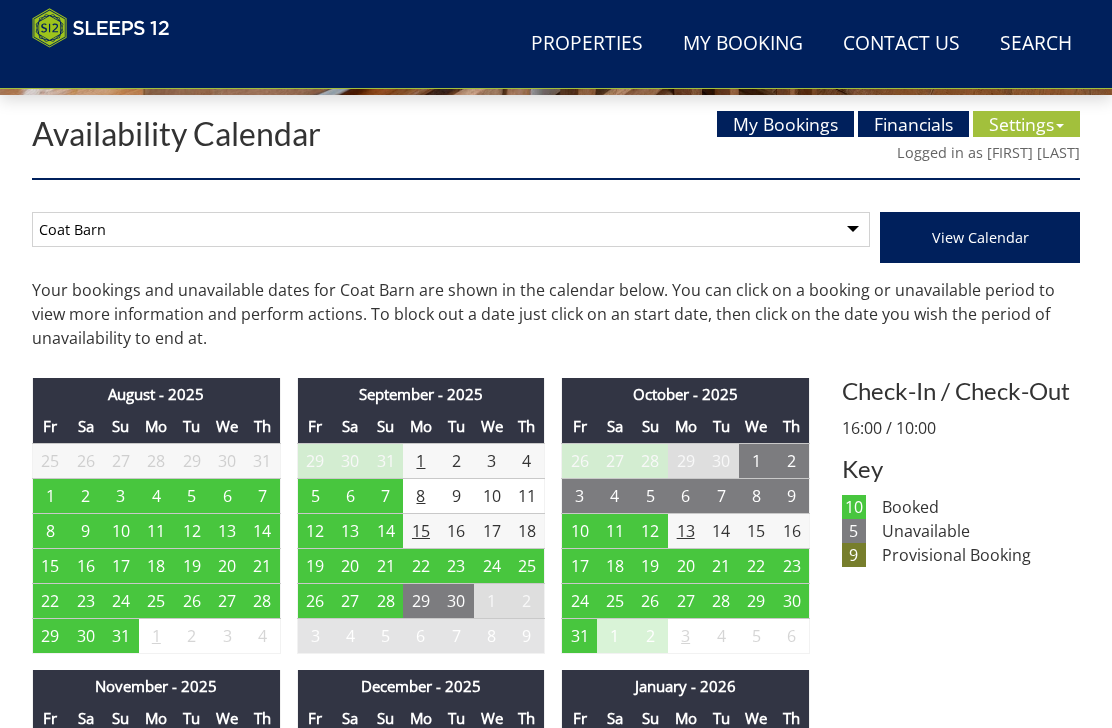 scroll, scrollTop: 701, scrollLeft: 0, axis: vertical 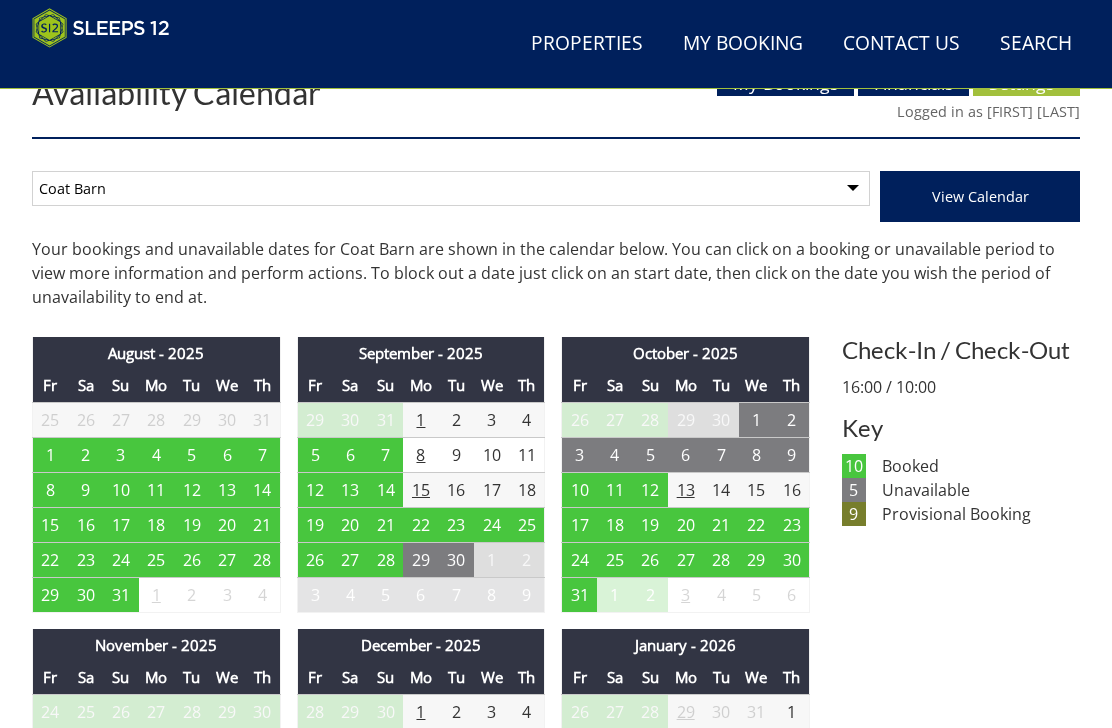 click on "11" at bounding box center [156, 490] 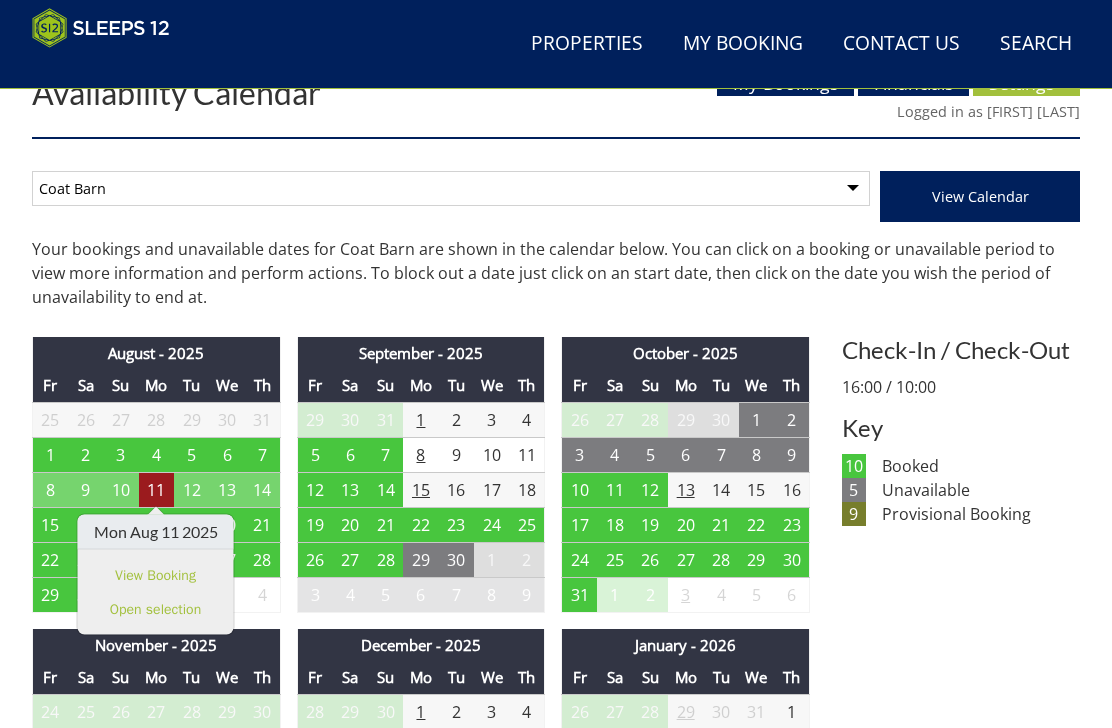 scroll, scrollTop: 702, scrollLeft: 0, axis: vertical 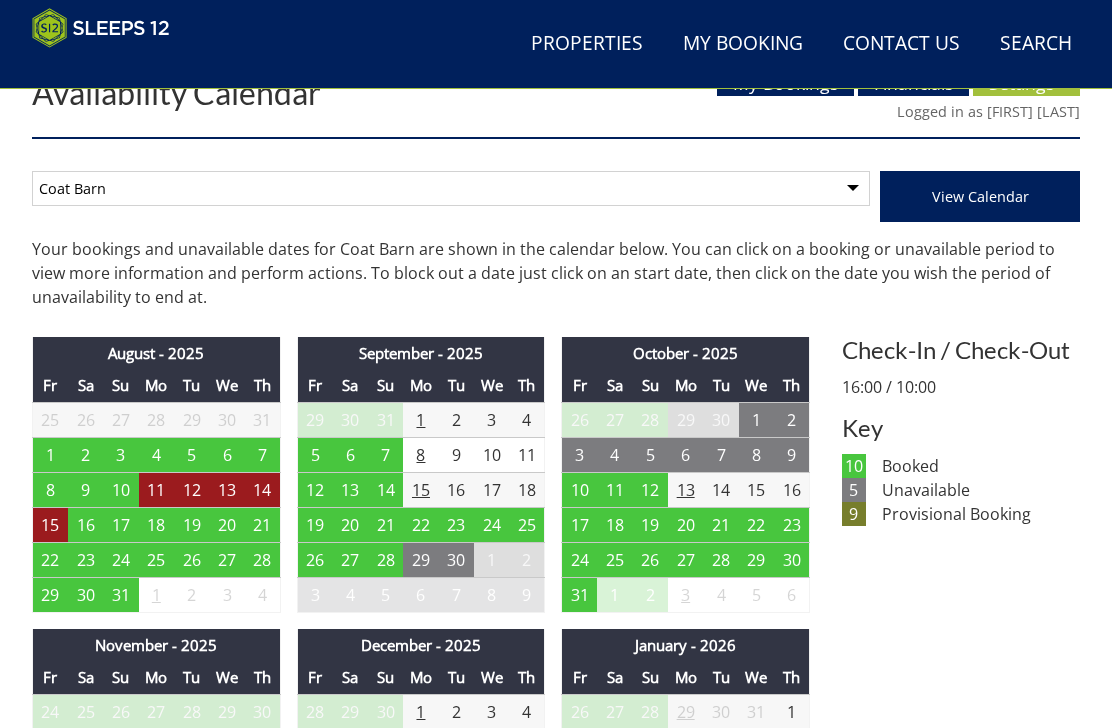 click on "15" at bounding box center [50, 524] 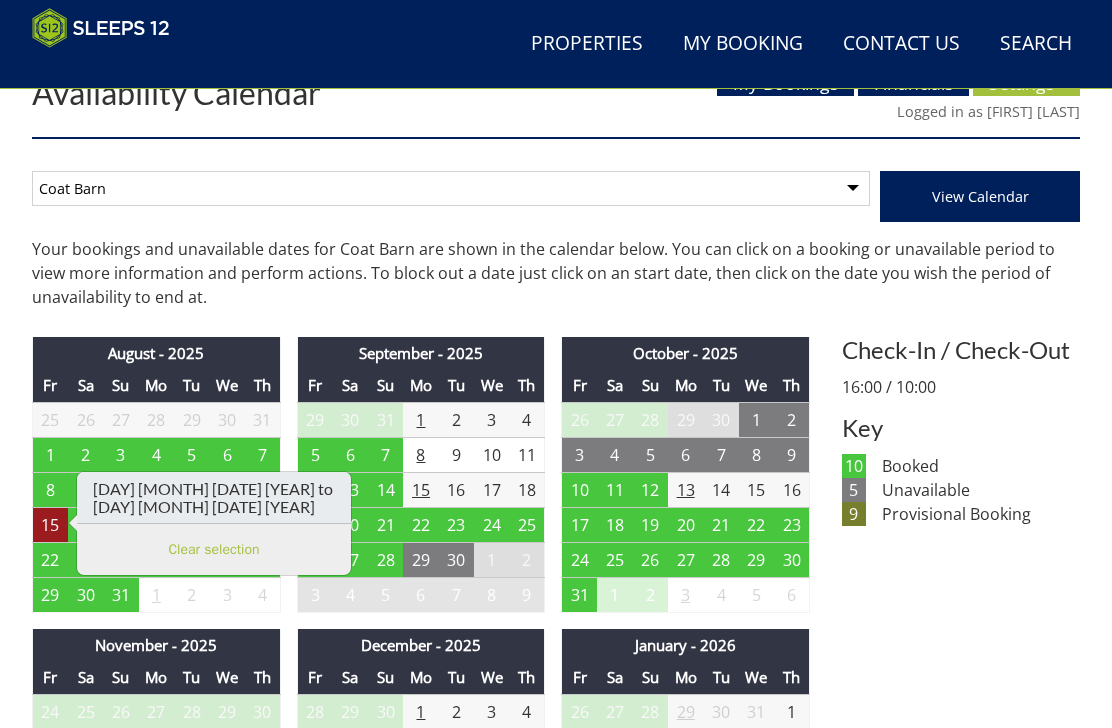 click on "Clear selection" at bounding box center (214, 549) 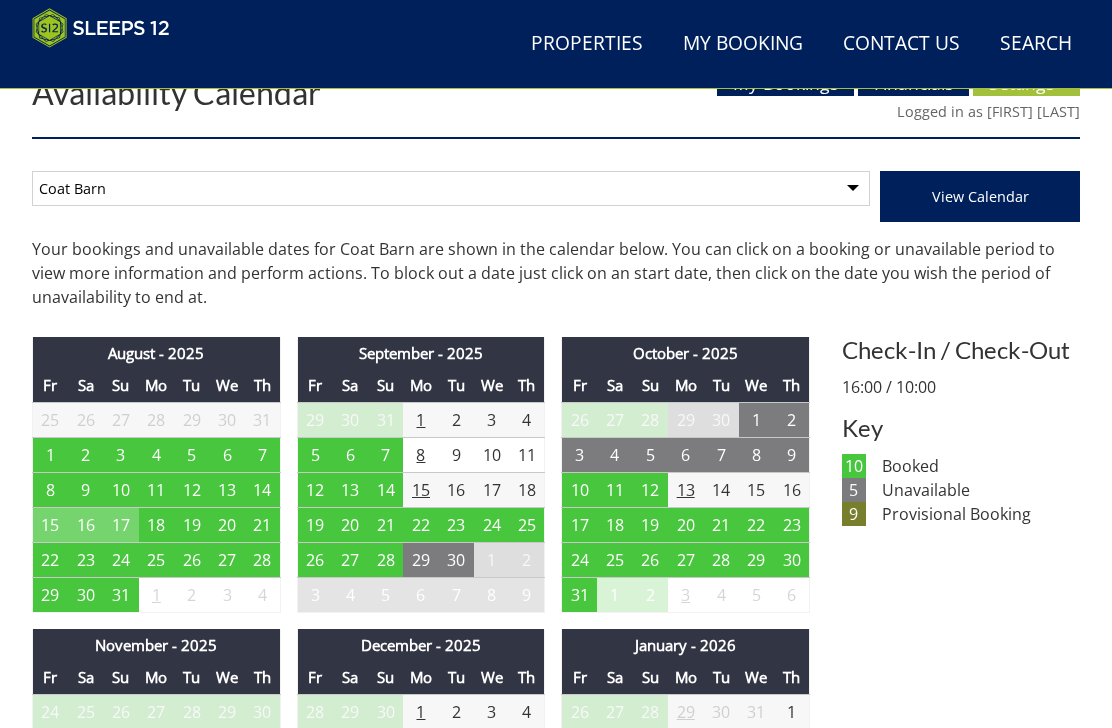 click on "15" at bounding box center [50, 524] 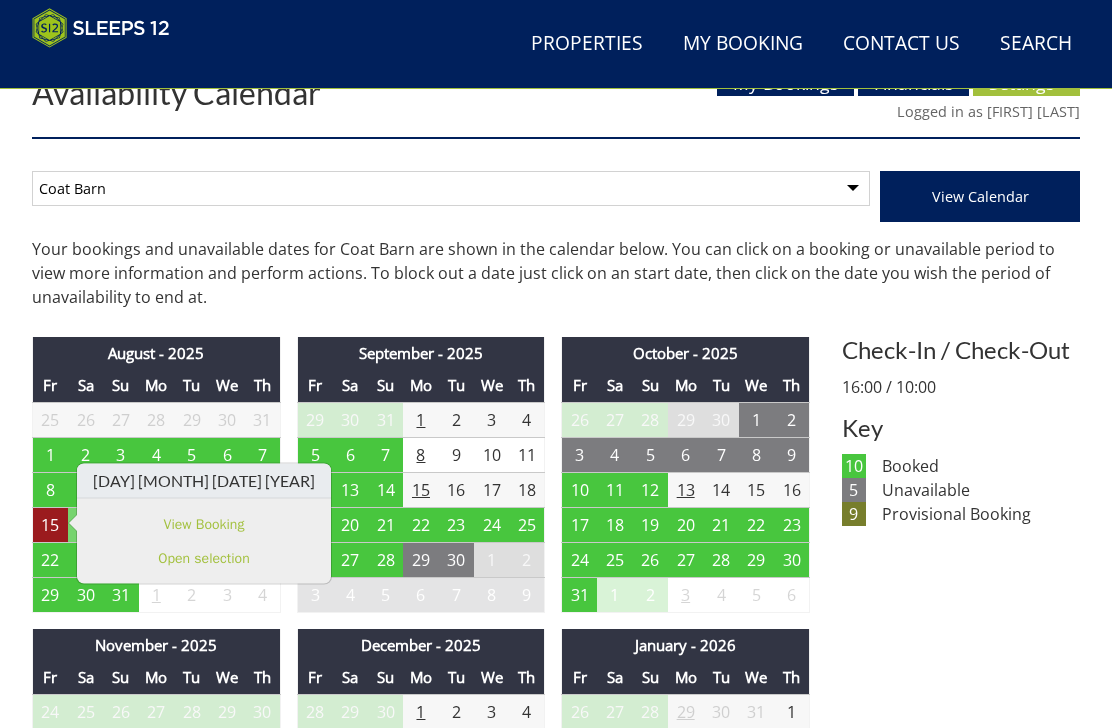 click on "Foxcombe
Coat Barn" at bounding box center (451, 188) 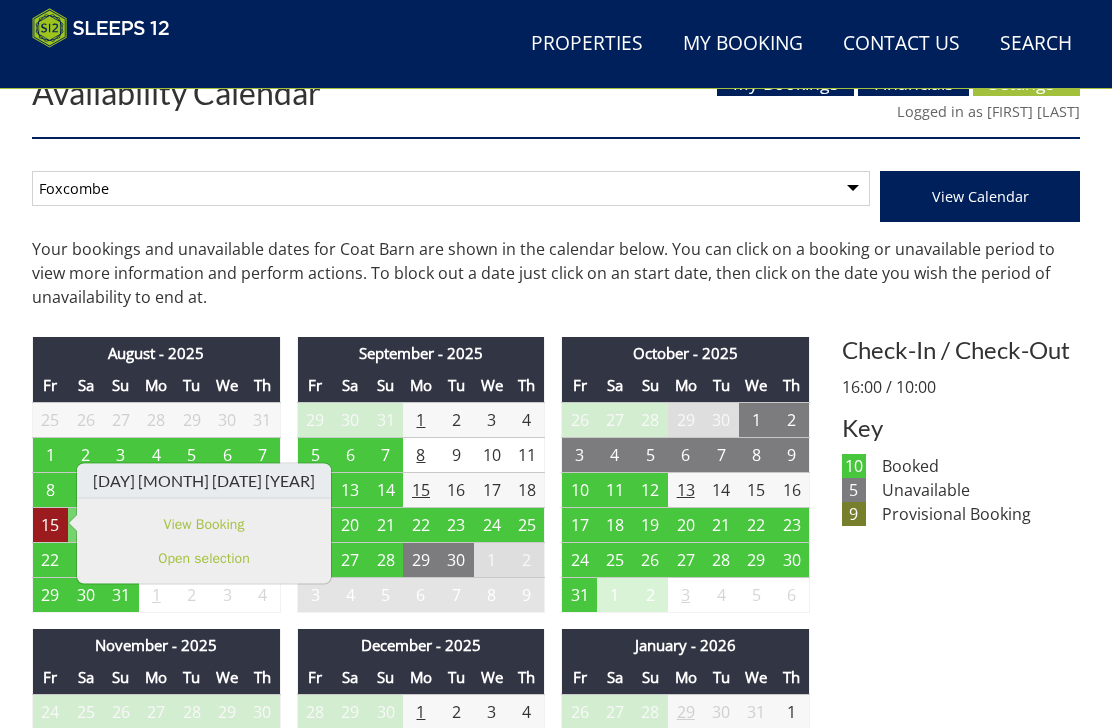 click on "View Calendar" at bounding box center [980, 196] 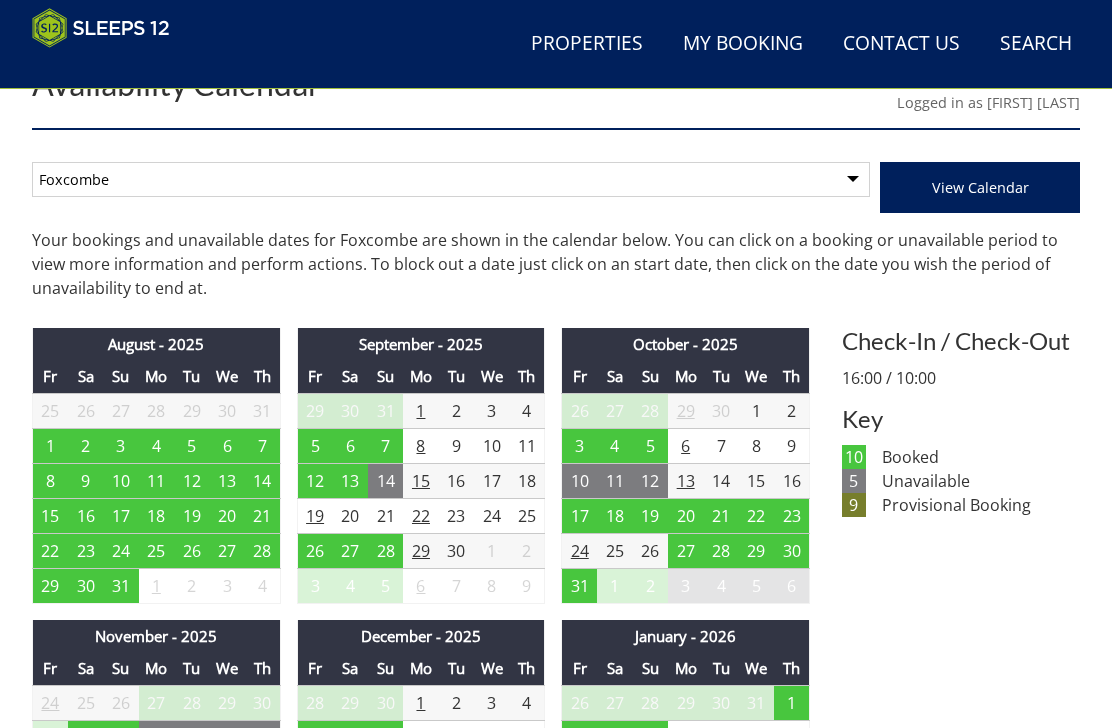 scroll, scrollTop: 727, scrollLeft: 0, axis: vertical 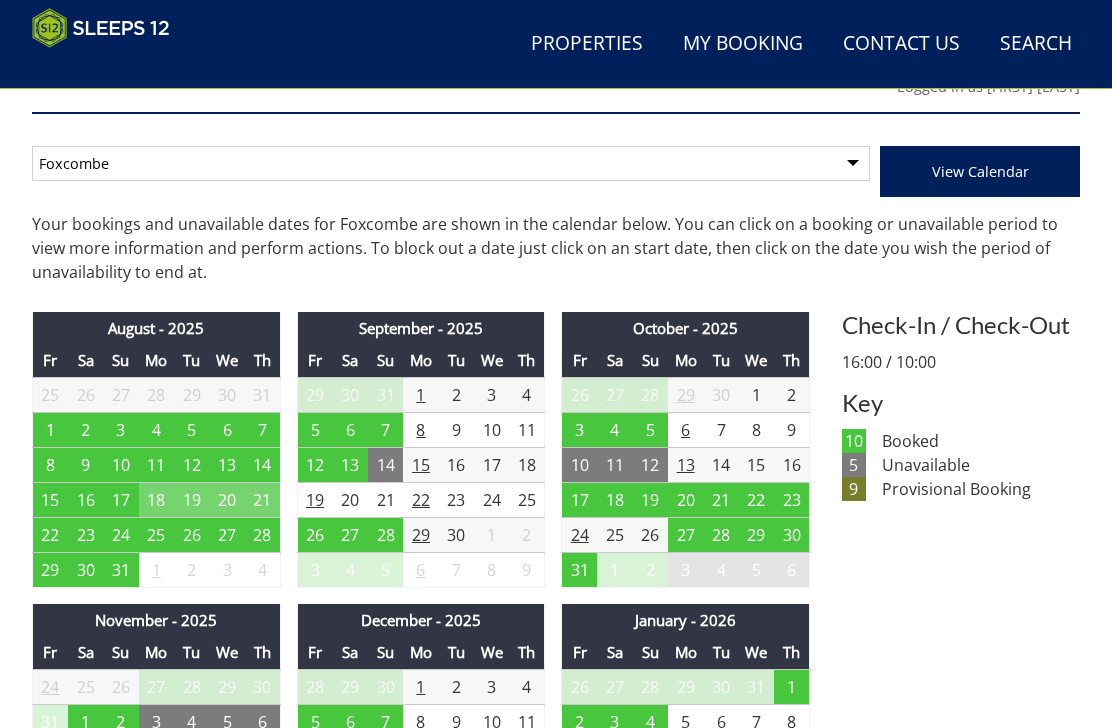 click on "18" at bounding box center (156, 499) 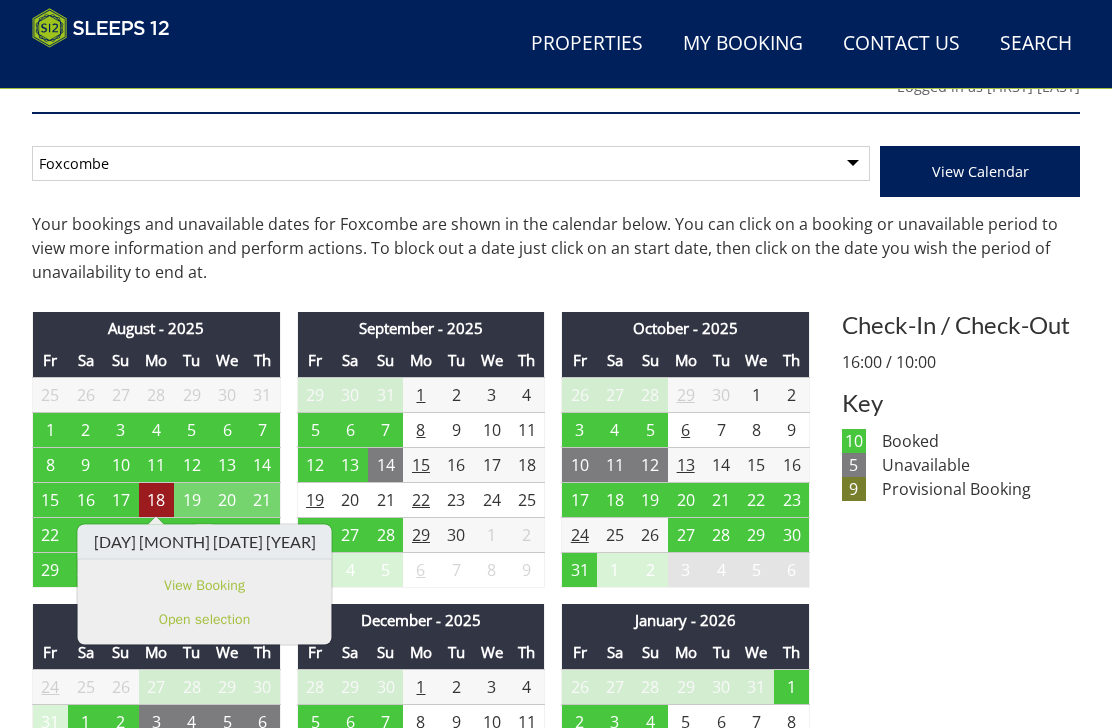 click on "Foxcombe
Coat Barn" at bounding box center (451, 163) 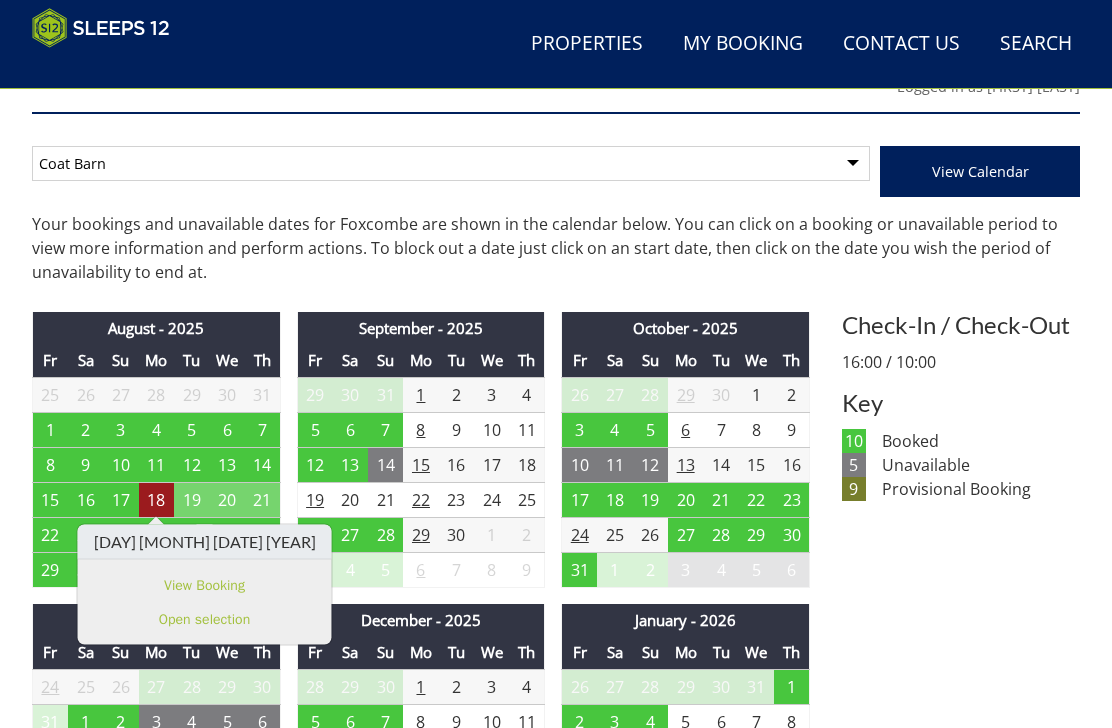 click on "View Calendar" at bounding box center [980, 171] 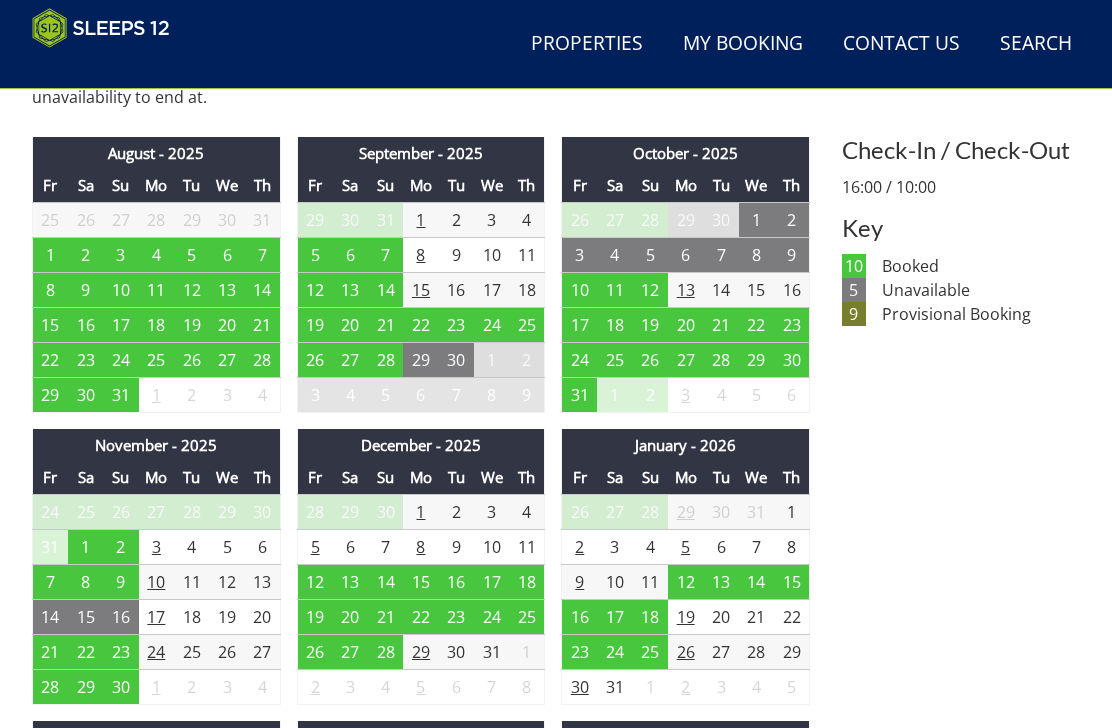 scroll, scrollTop: 902, scrollLeft: 0, axis: vertical 